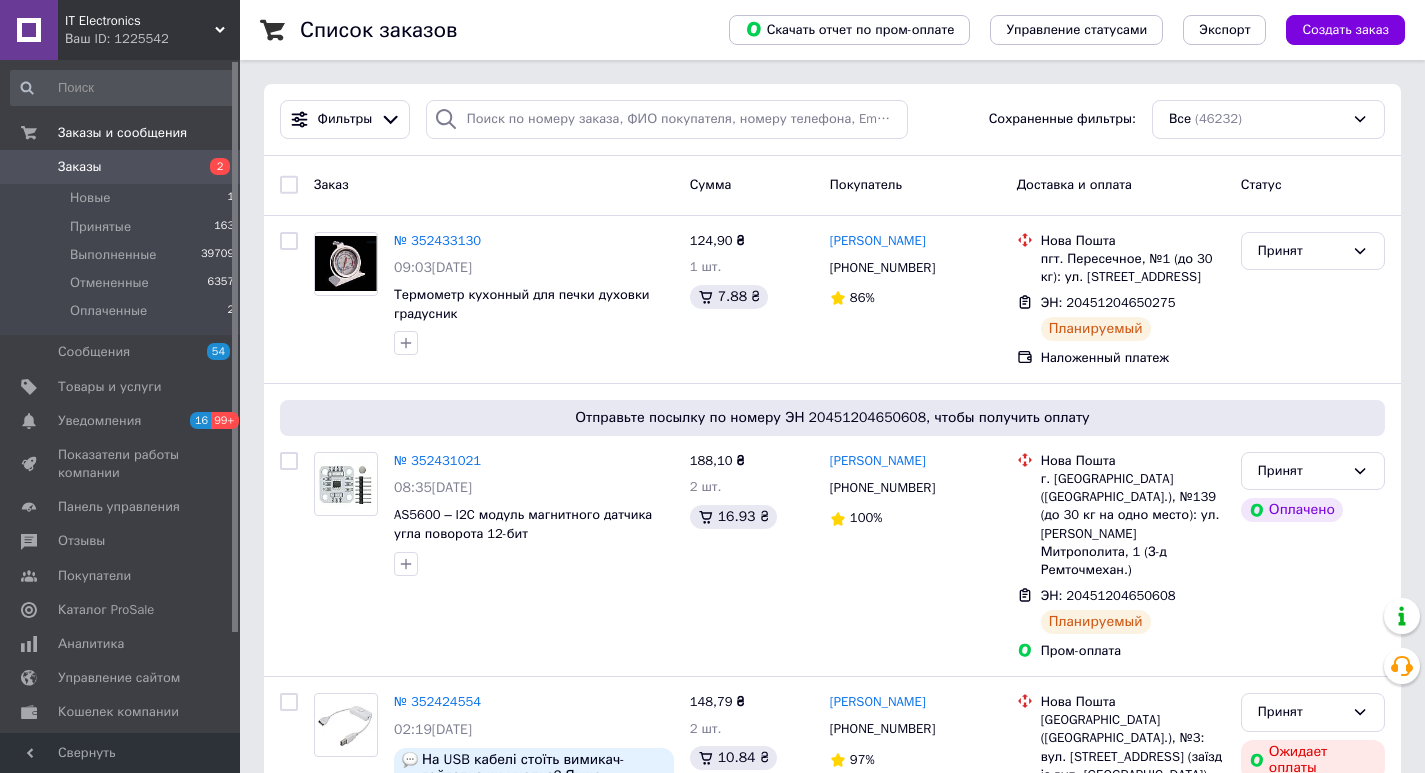 scroll, scrollTop: 0, scrollLeft: 0, axis: both 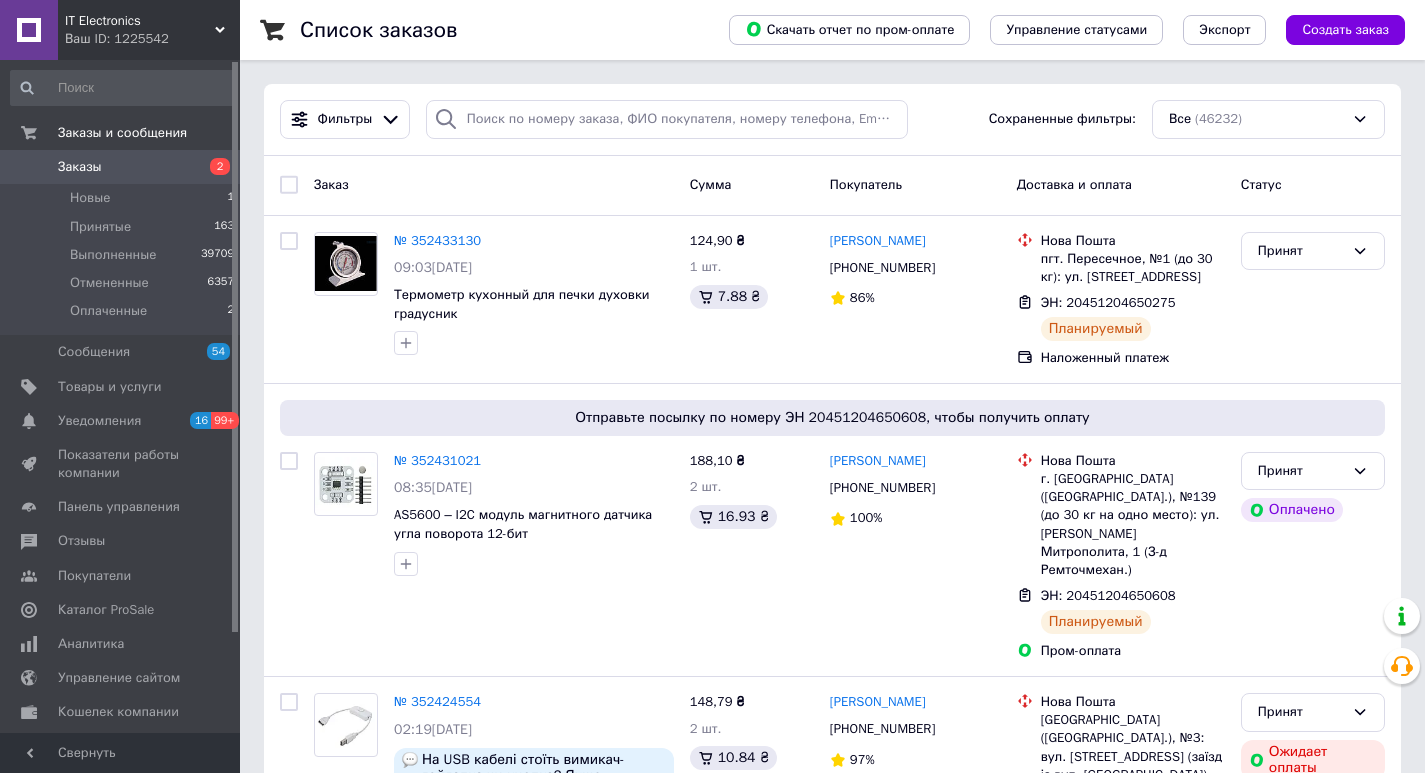 click on "Все (46232)" at bounding box center [1268, 119] 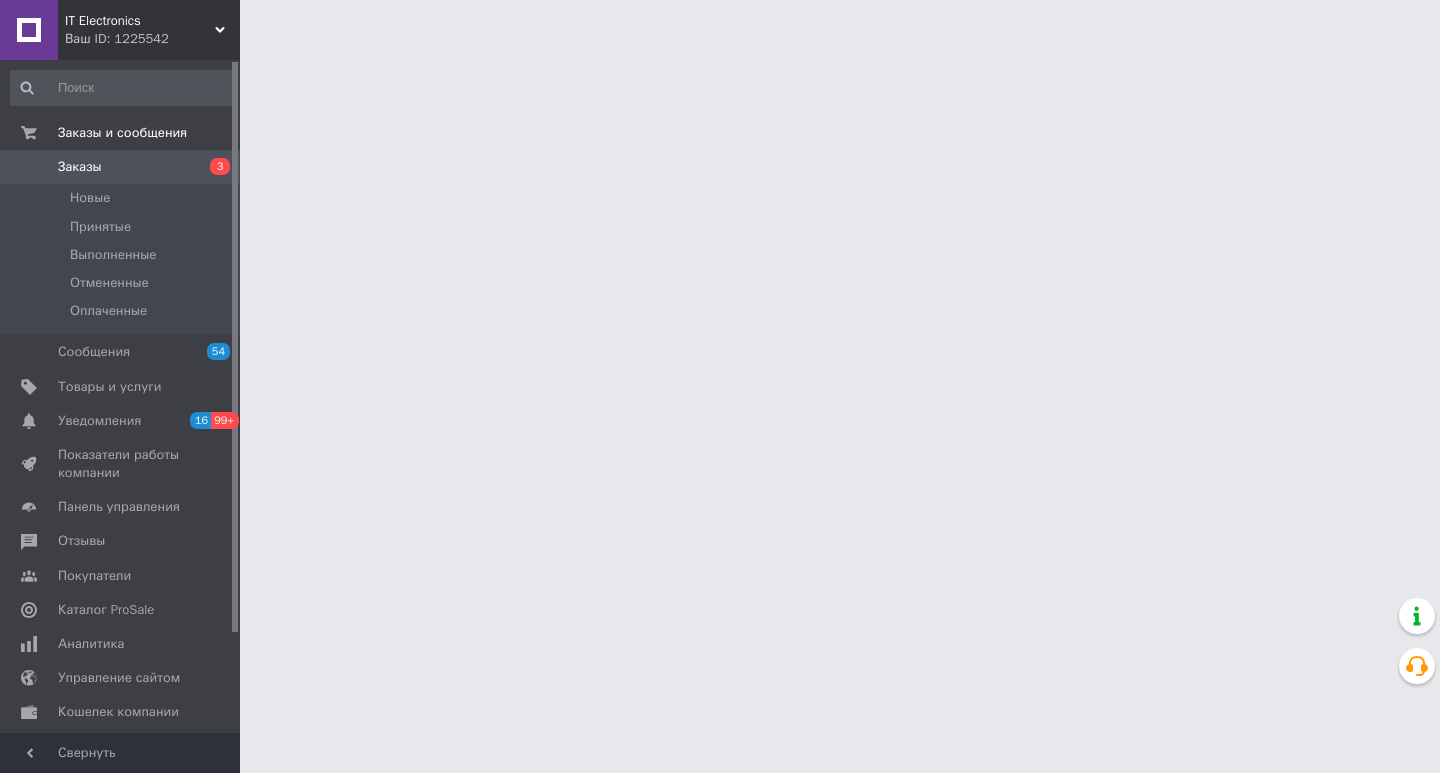 scroll, scrollTop: 0, scrollLeft: 0, axis: both 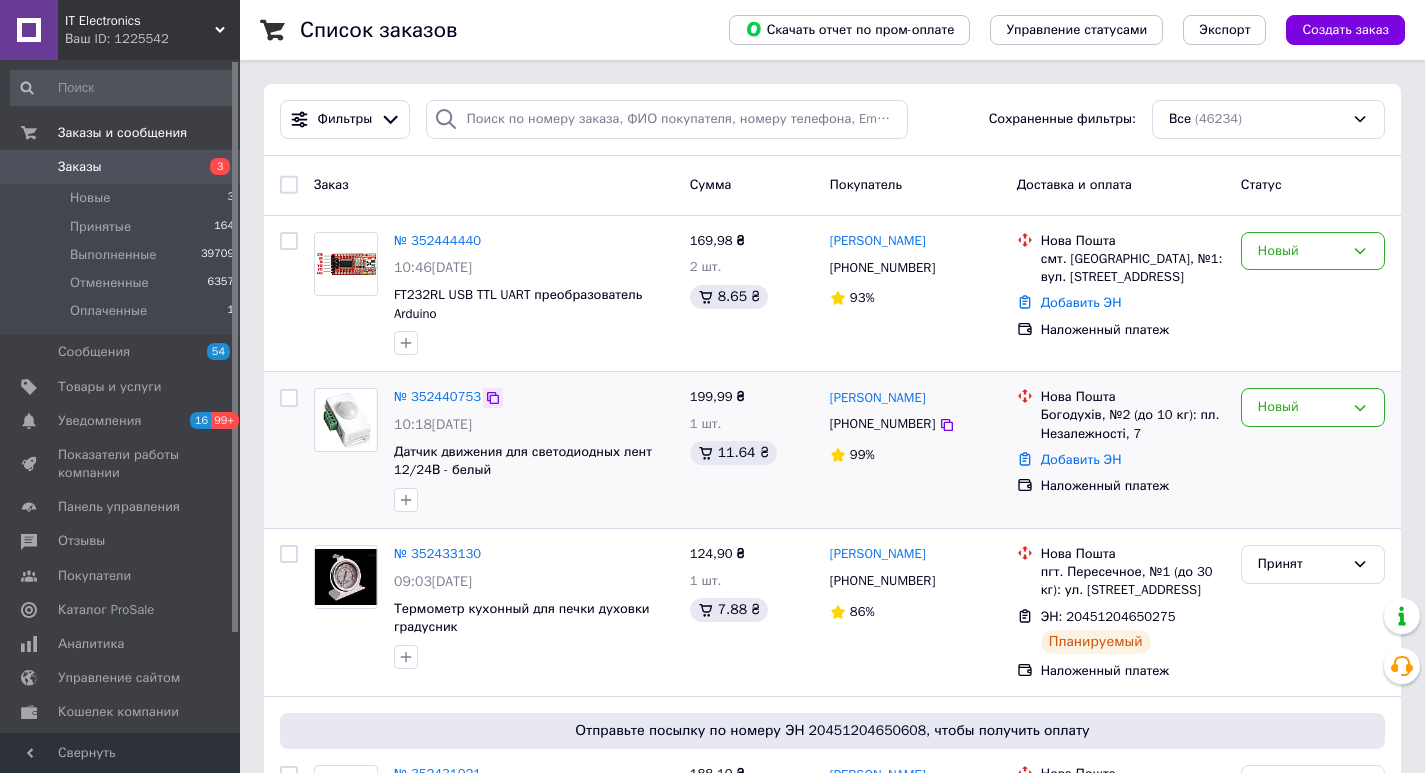 click 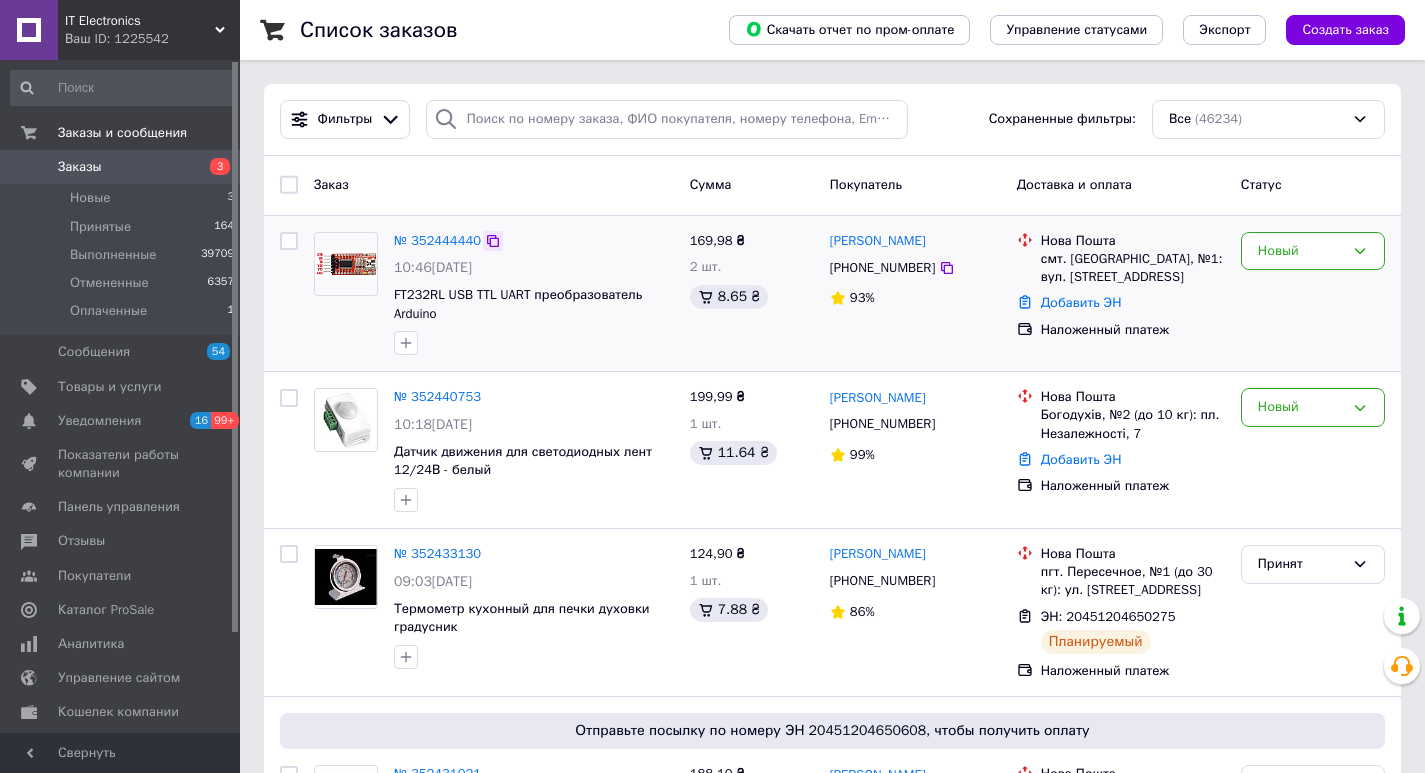 click 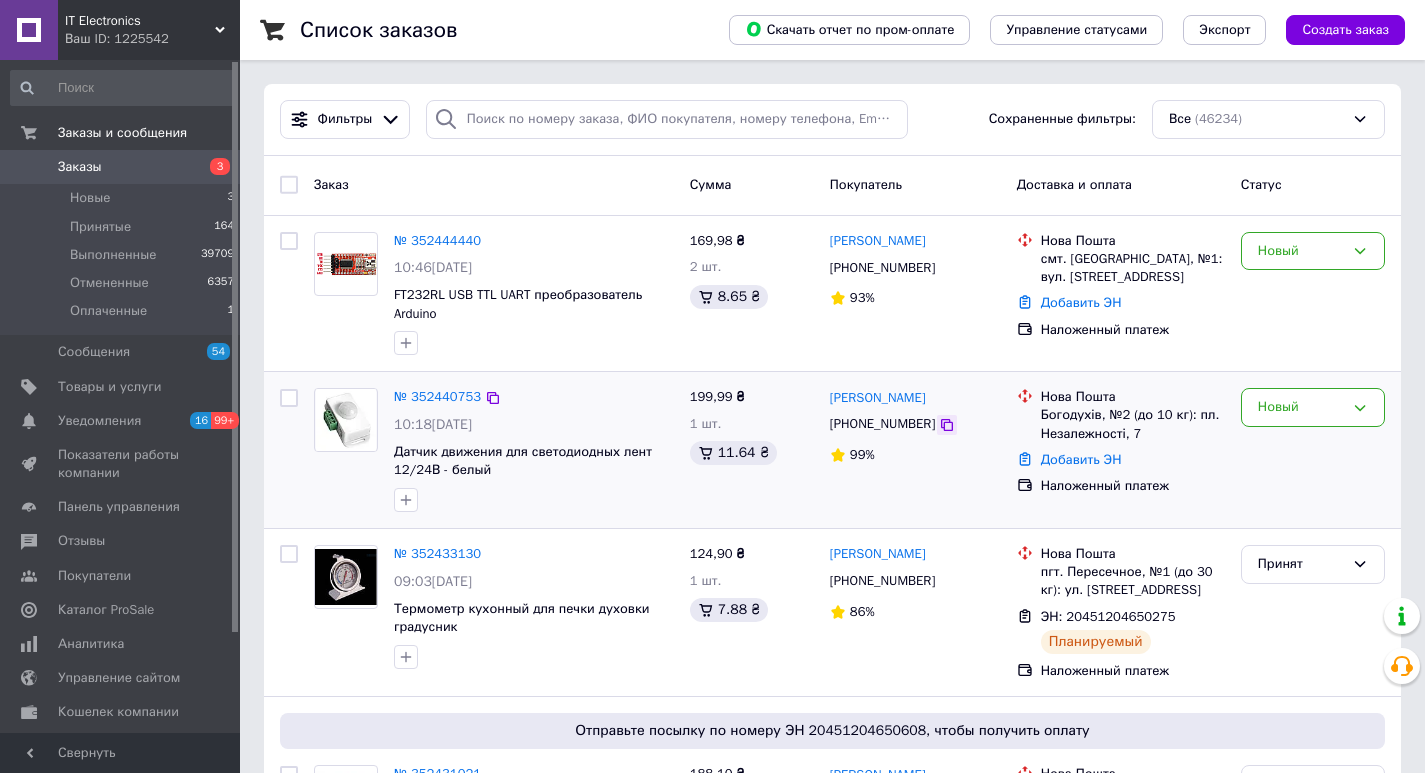 click 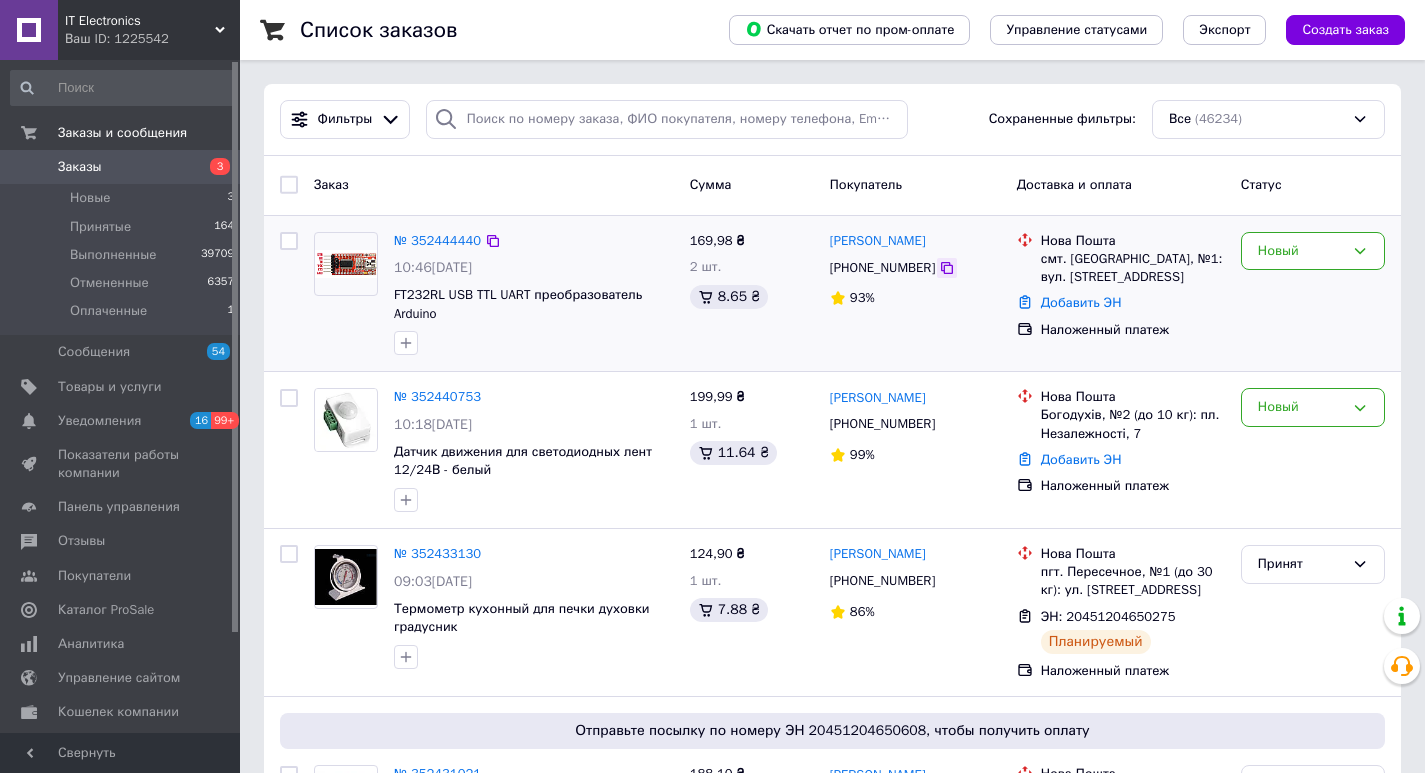 click 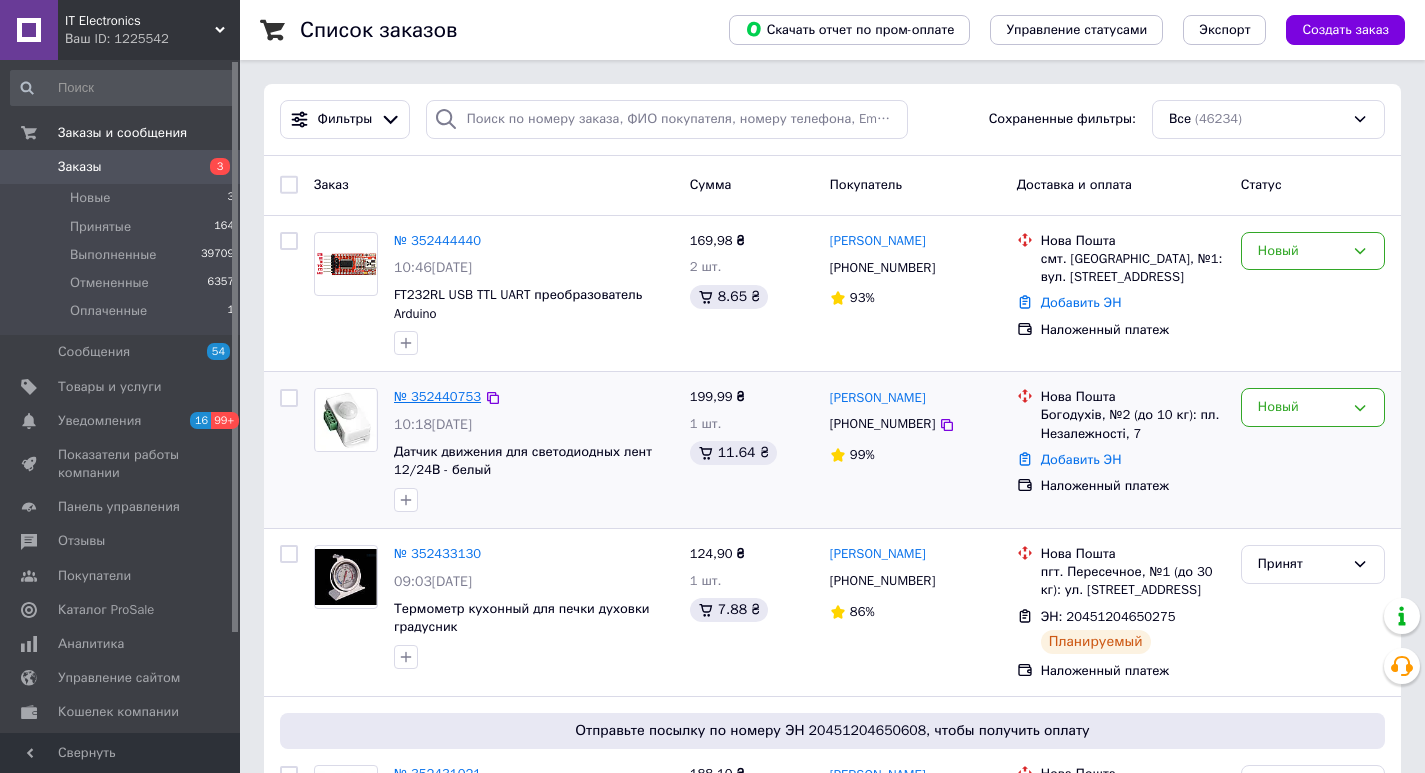 click on "№ 352440753" at bounding box center (437, 396) 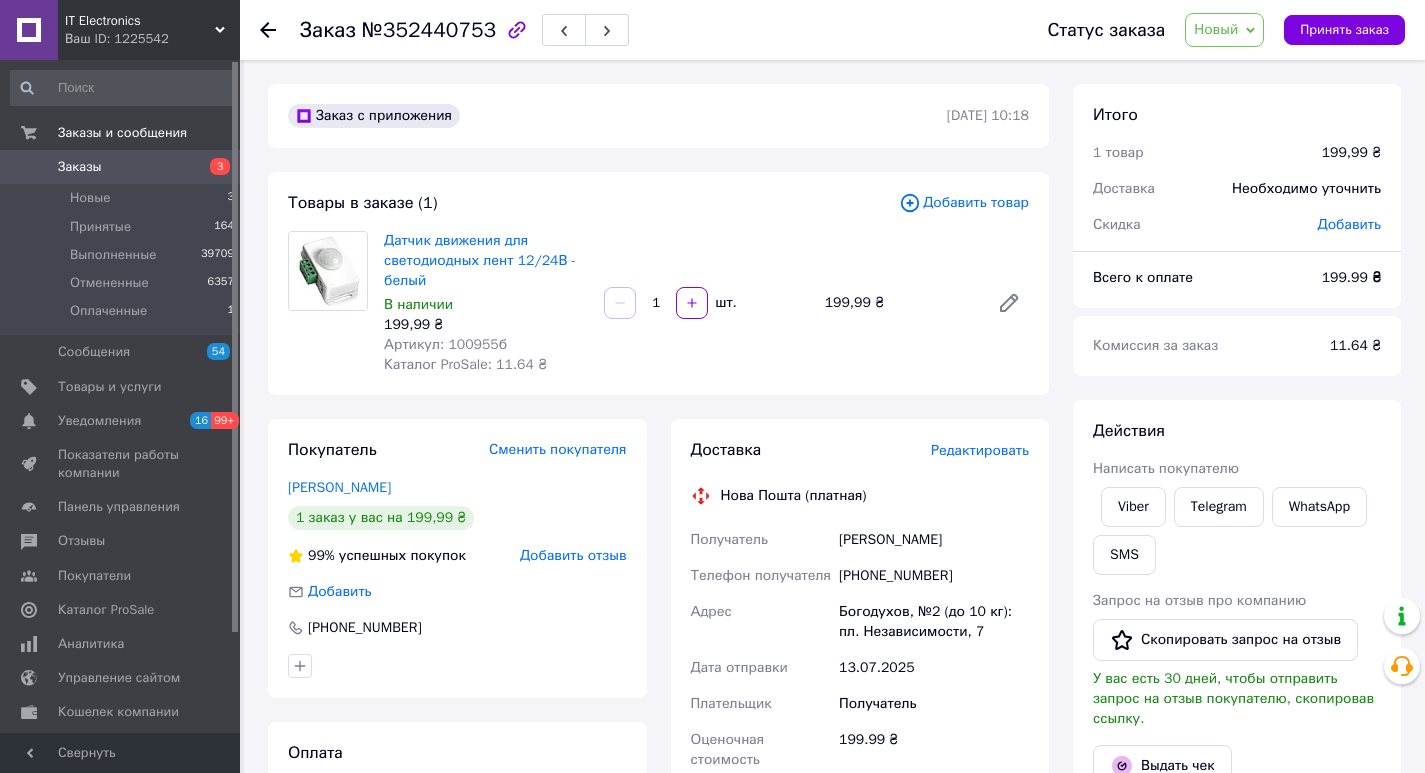 click on "Добавить отзыв" at bounding box center [573, 555] 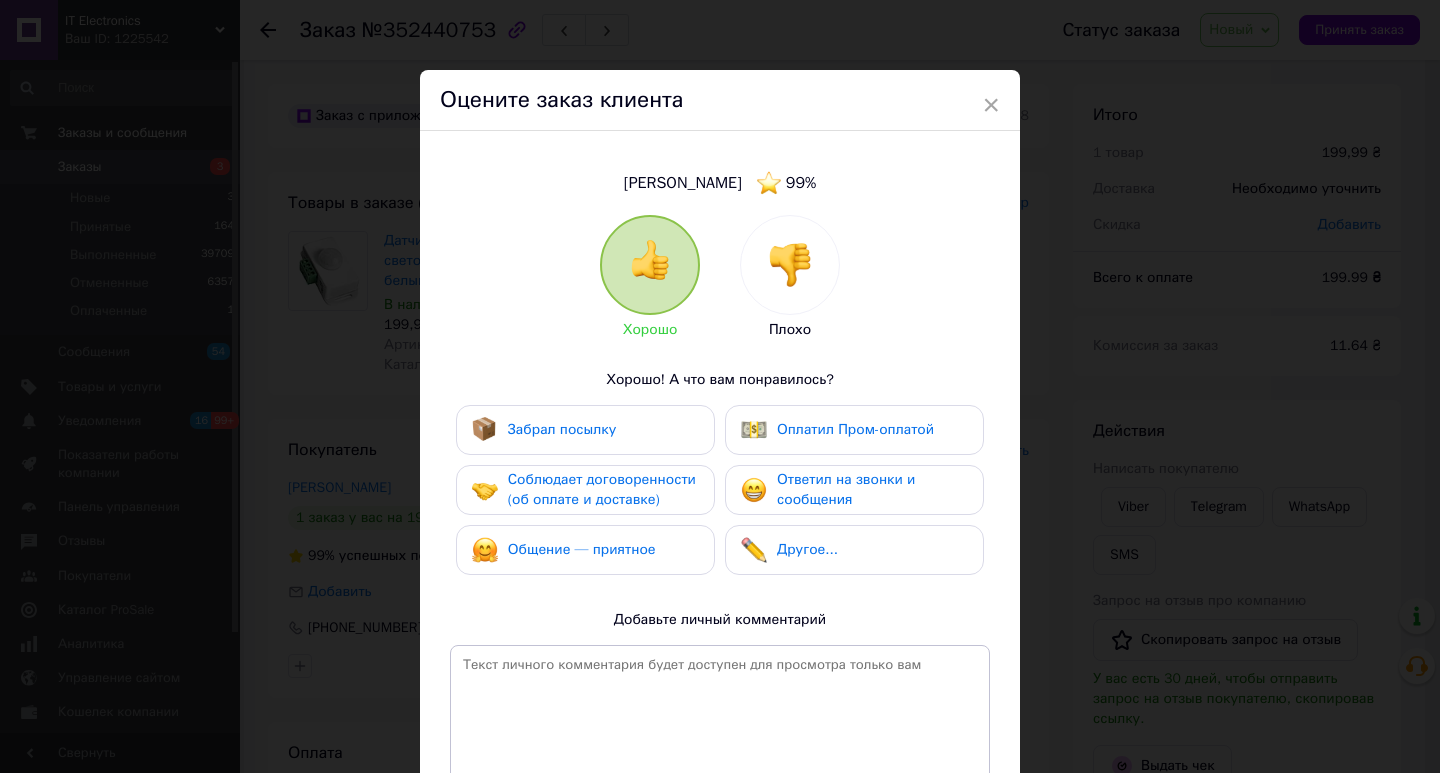 click at bounding box center (790, 265) 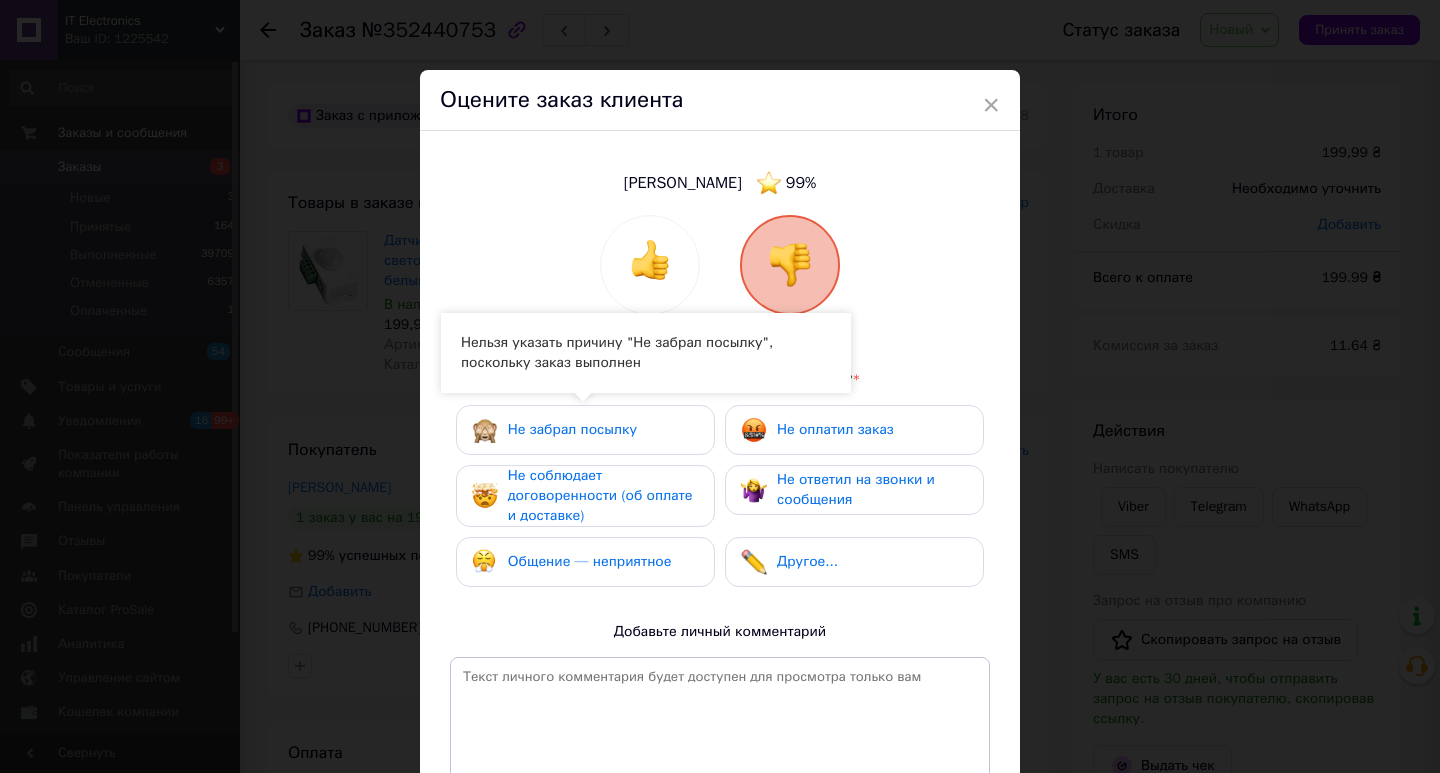click on "Не оплатил заказ" at bounding box center (835, 429) 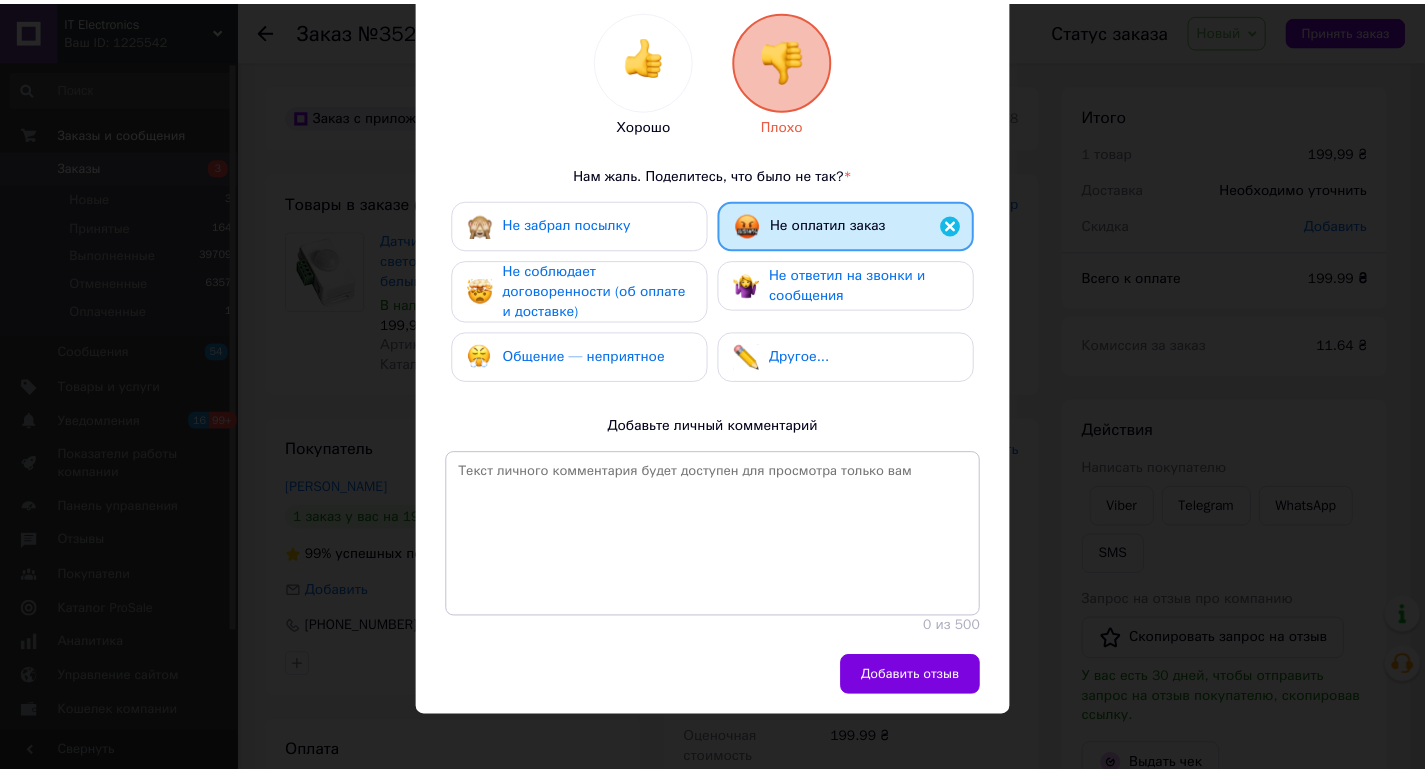scroll, scrollTop: 211, scrollLeft: 0, axis: vertical 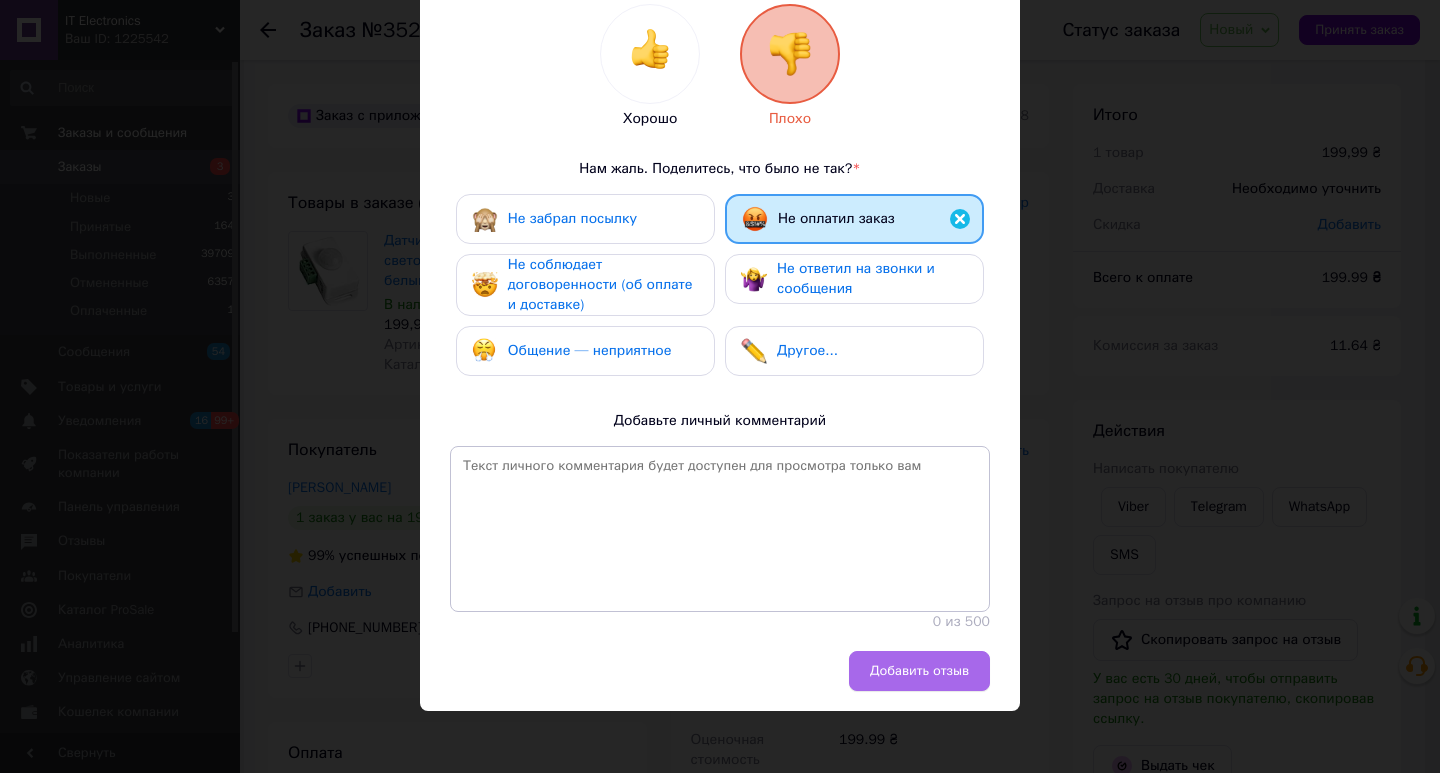 click on "Добавить отзыв" at bounding box center (919, 671) 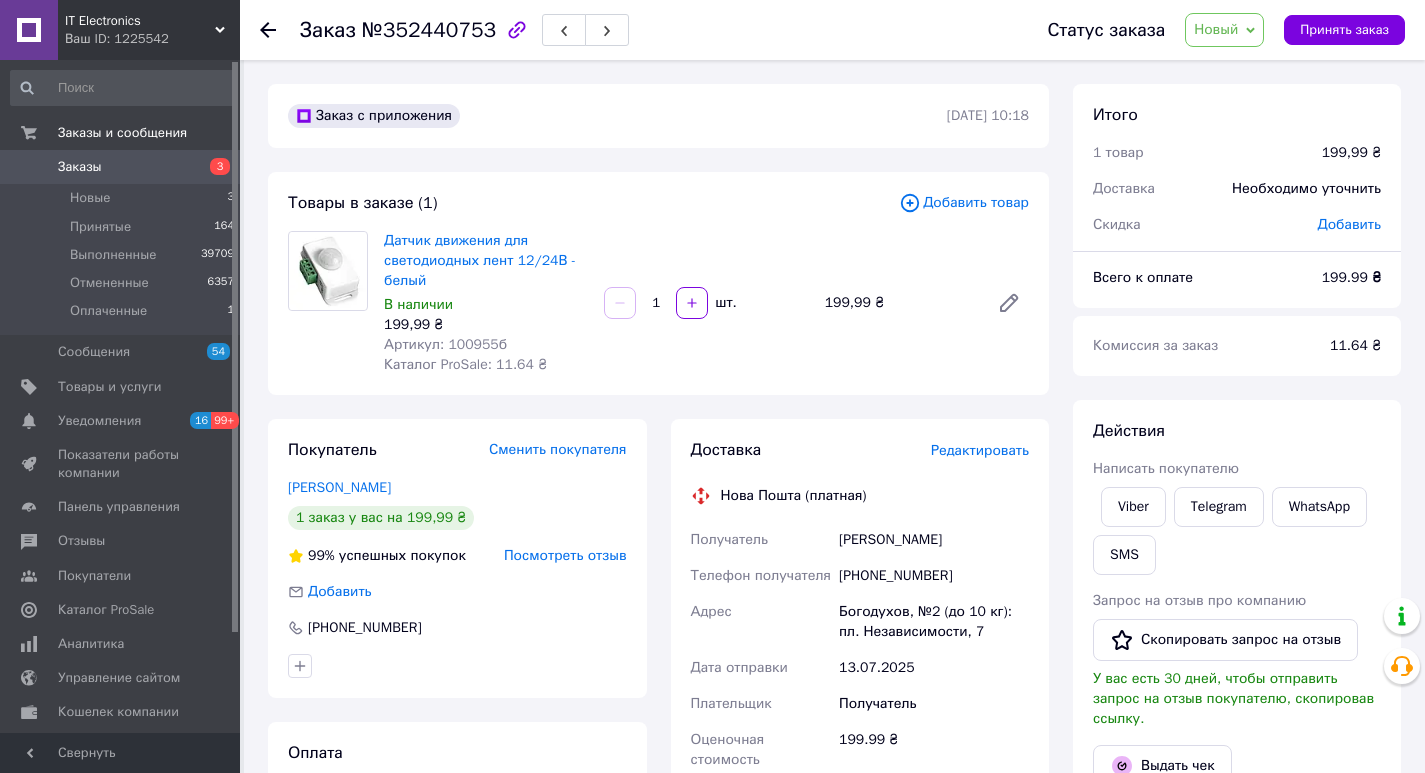 click on "Редактировать" at bounding box center (980, 450) 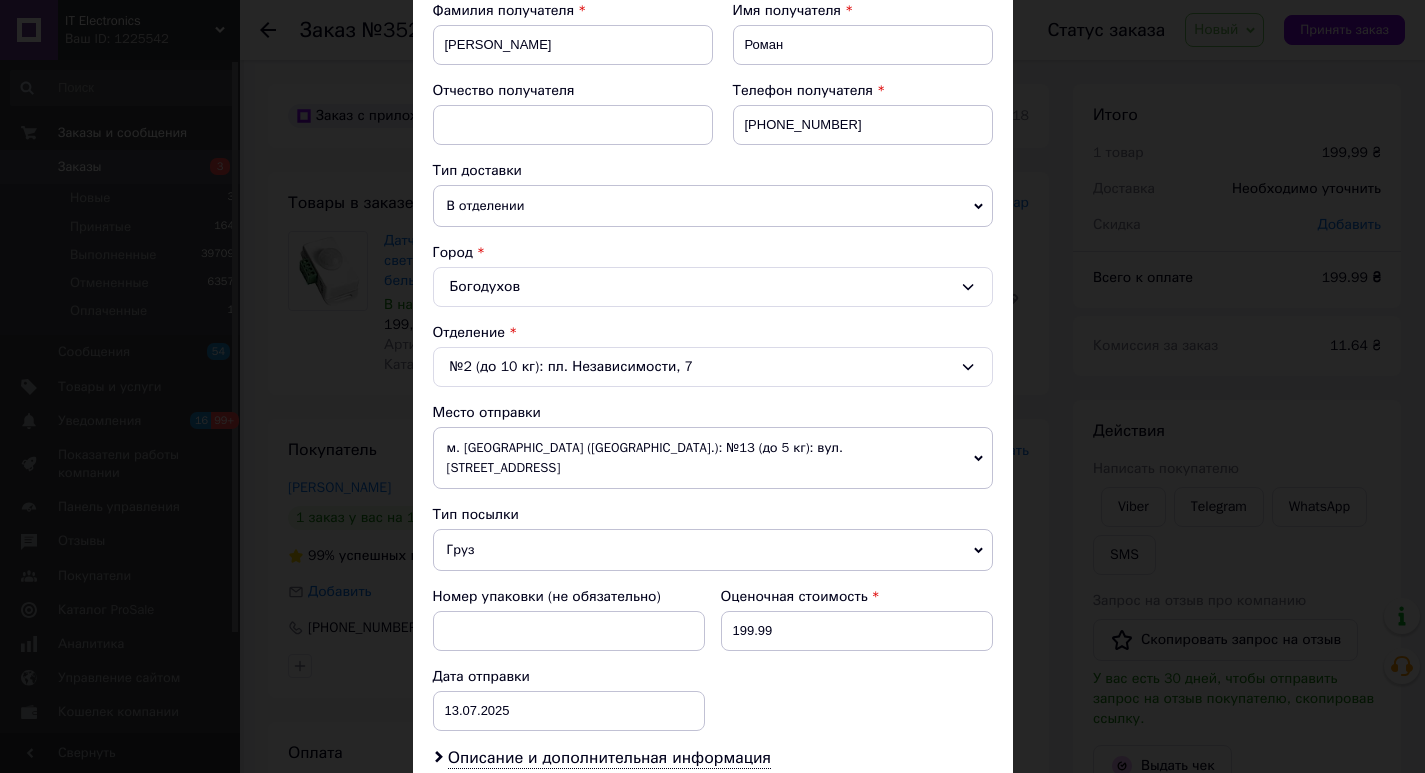 scroll, scrollTop: 300, scrollLeft: 0, axis: vertical 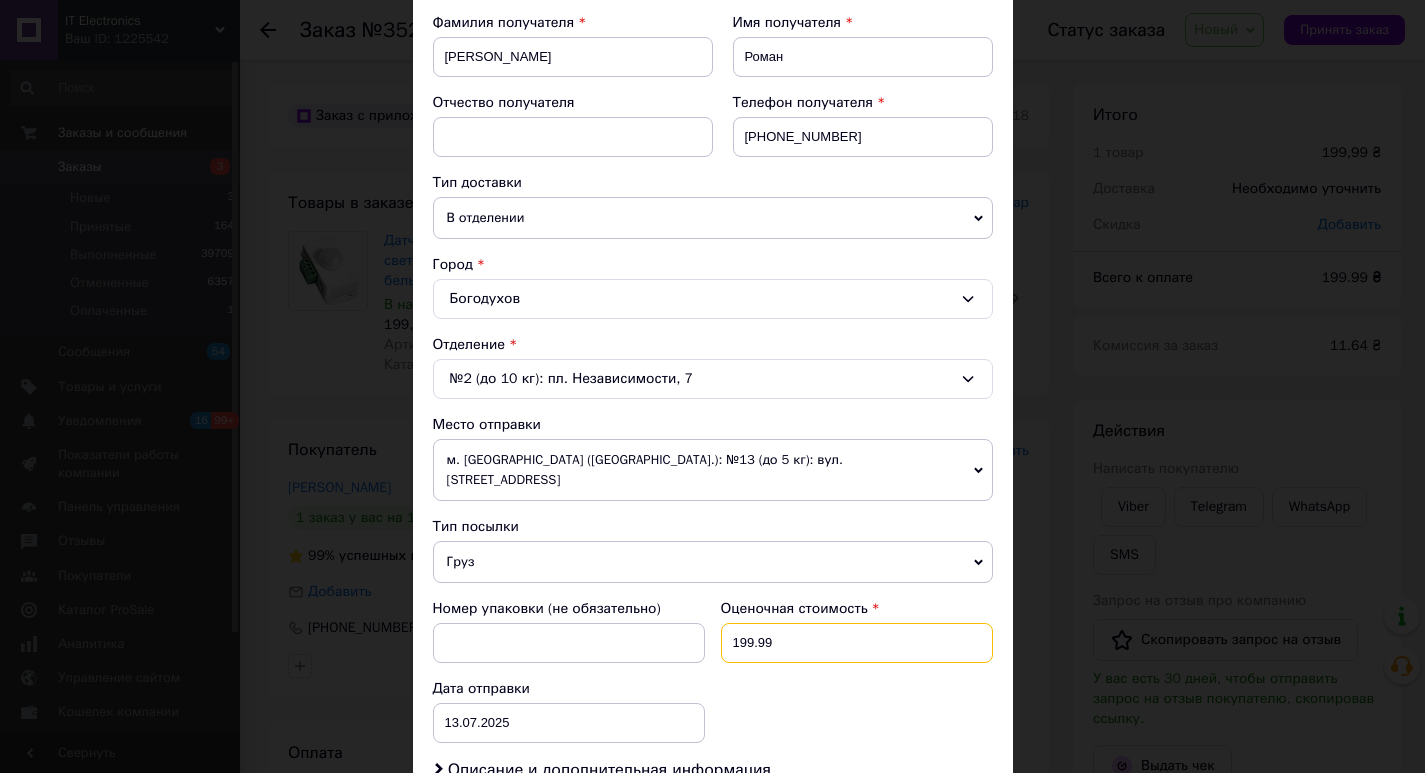 drag, startPoint x: 757, startPoint y: 619, endPoint x: 772, endPoint y: 621, distance: 15.132746 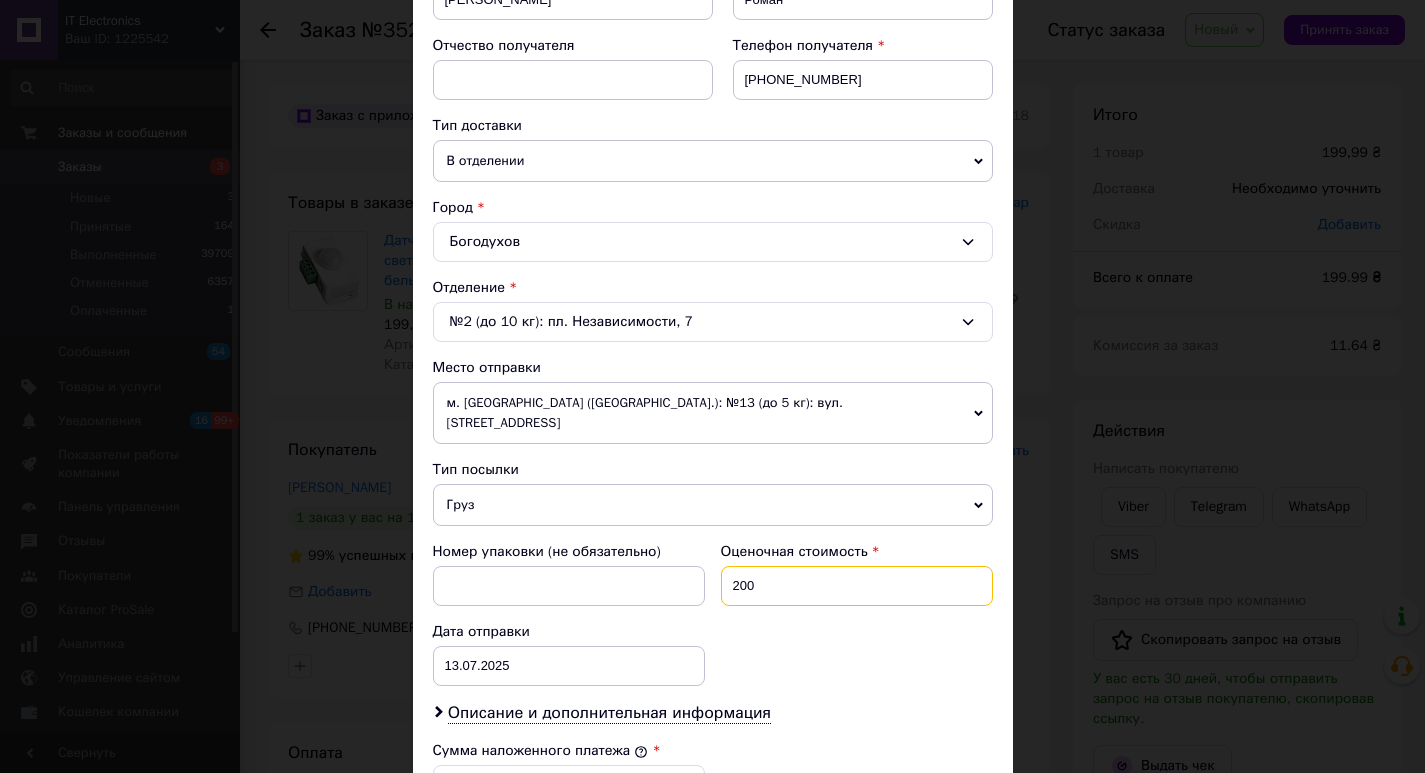scroll, scrollTop: 400, scrollLeft: 0, axis: vertical 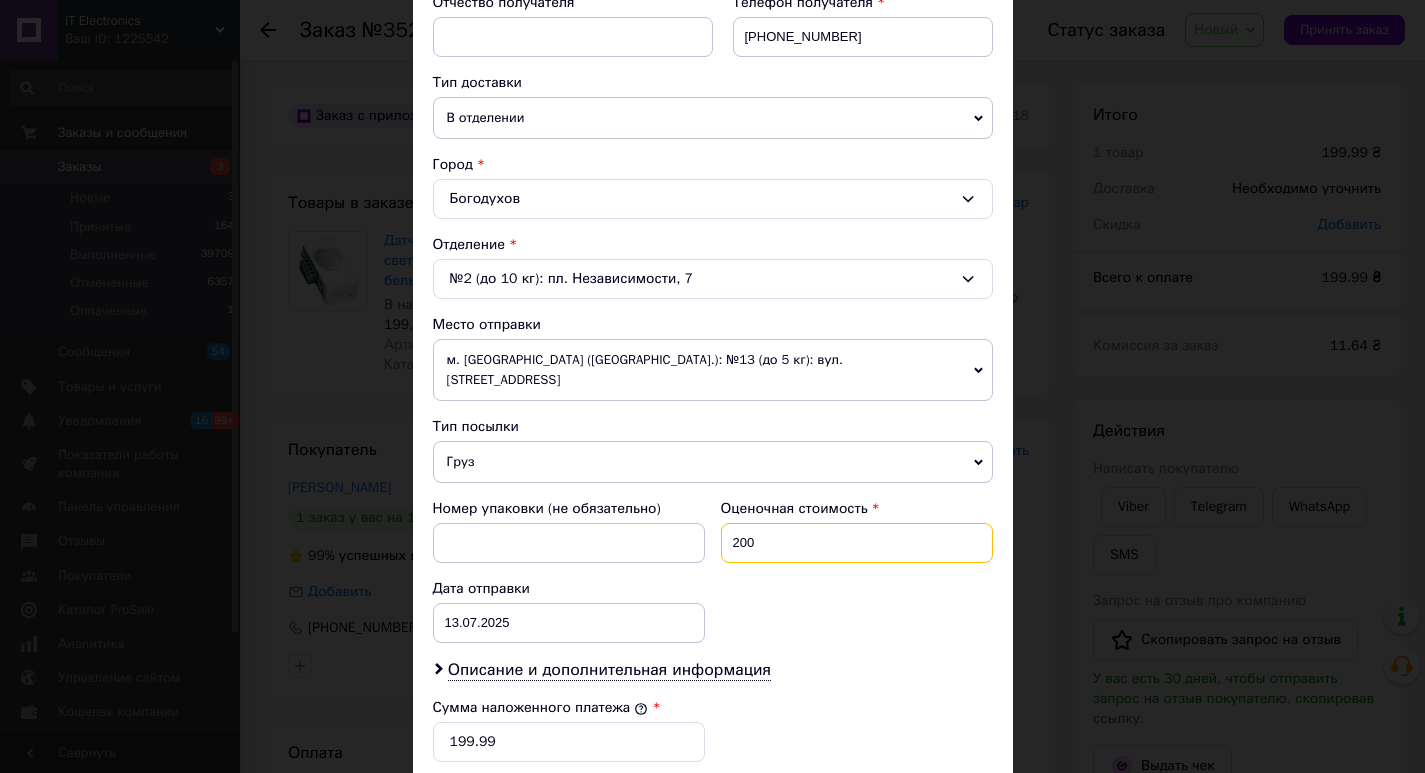 type on "200" 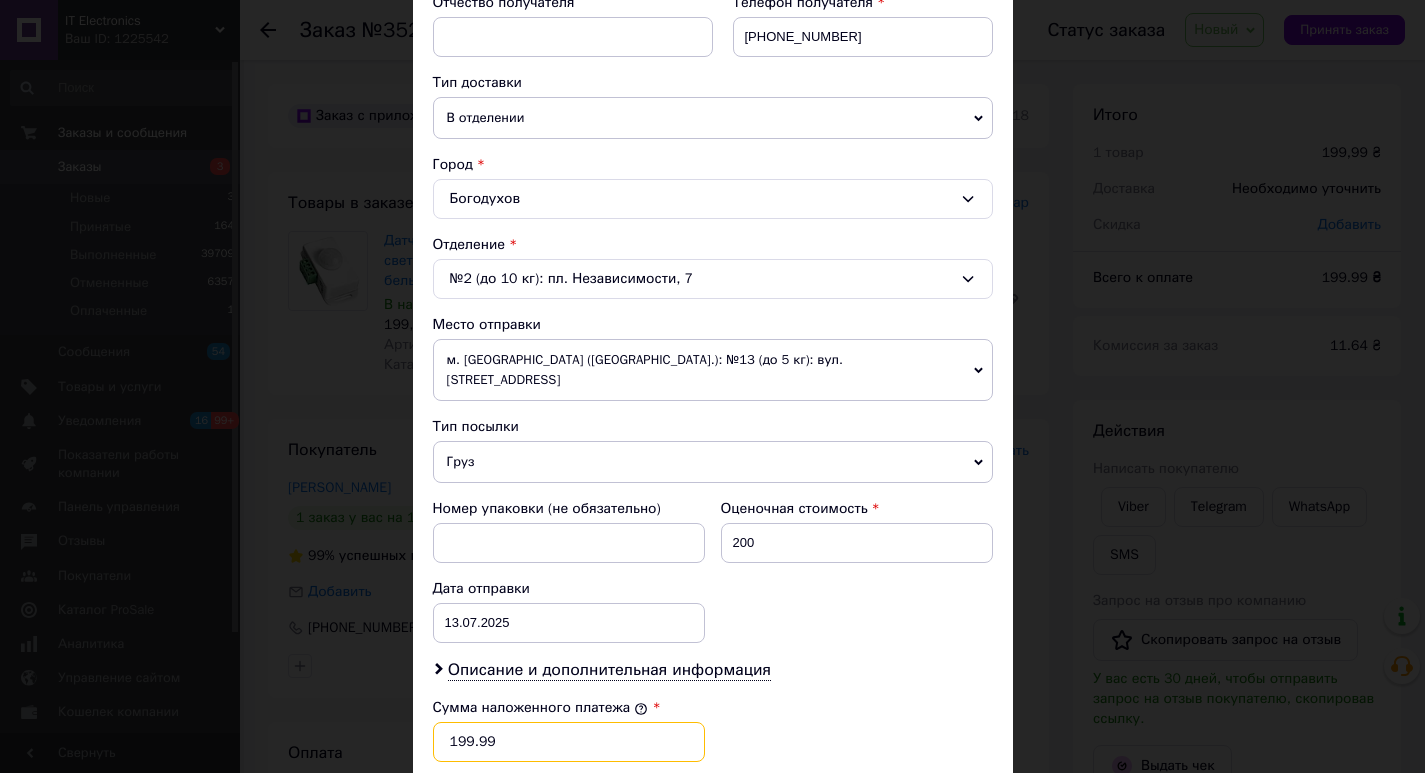 drag, startPoint x: 442, startPoint y: 723, endPoint x: 521, endPoint y: 728, distance: 79.15807 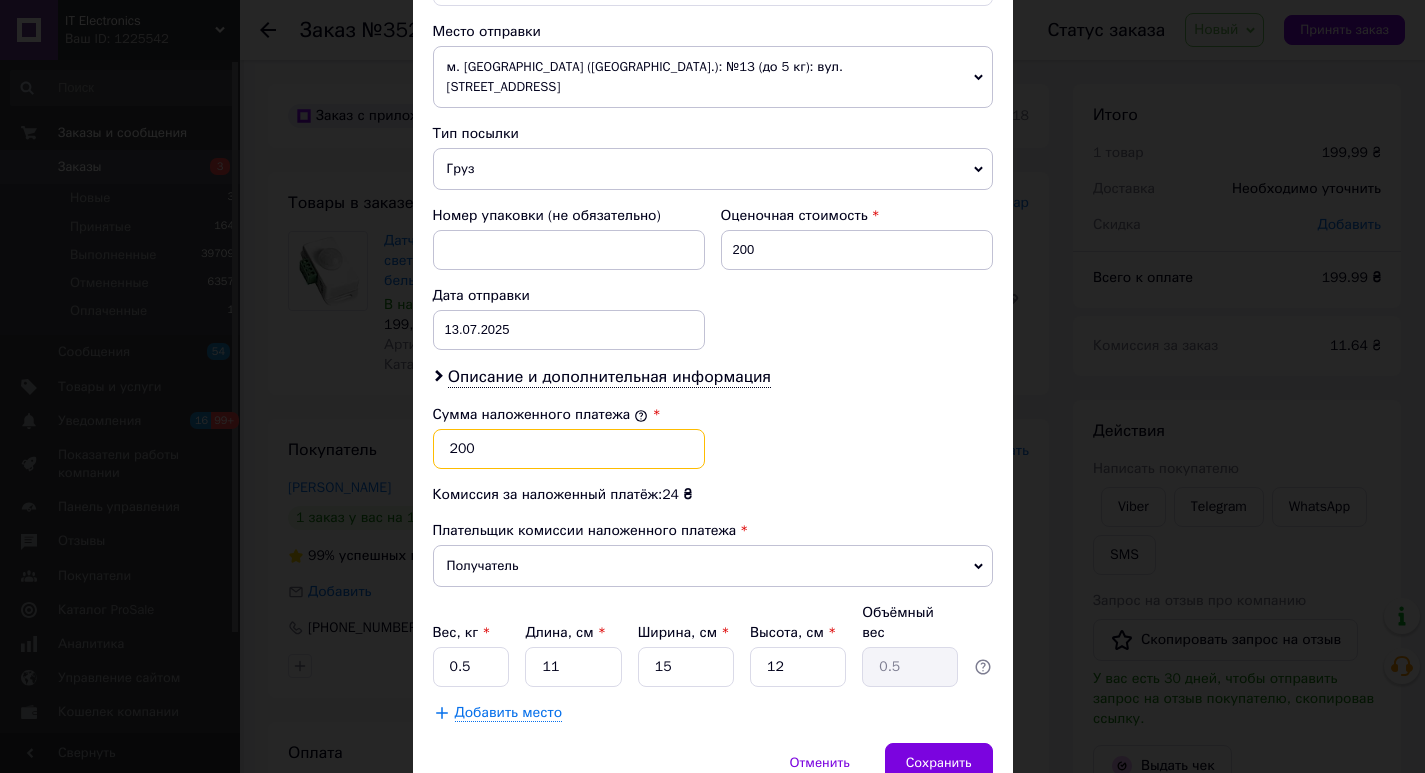 scroll, scrollTop: 753, scrollLeft: 0, axis: vertical 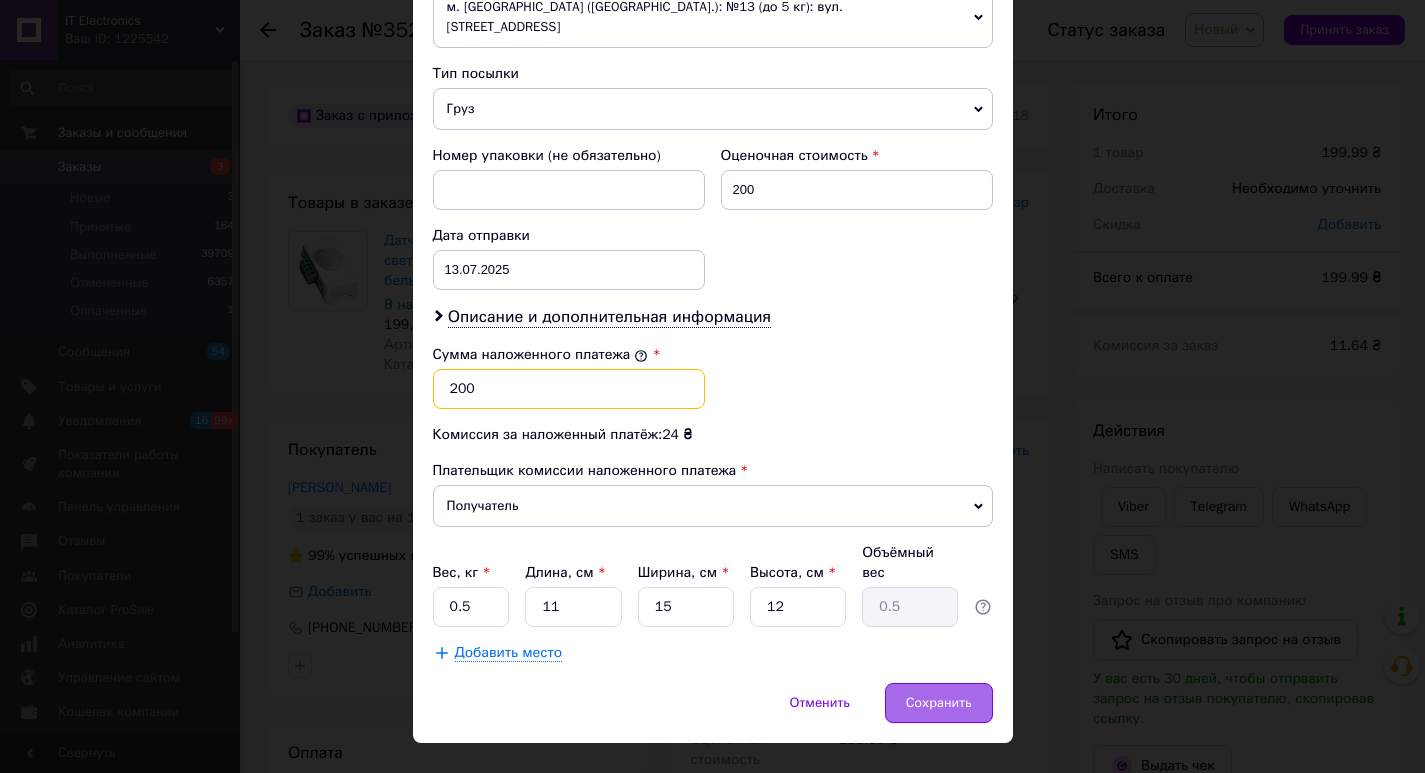 type on "200" 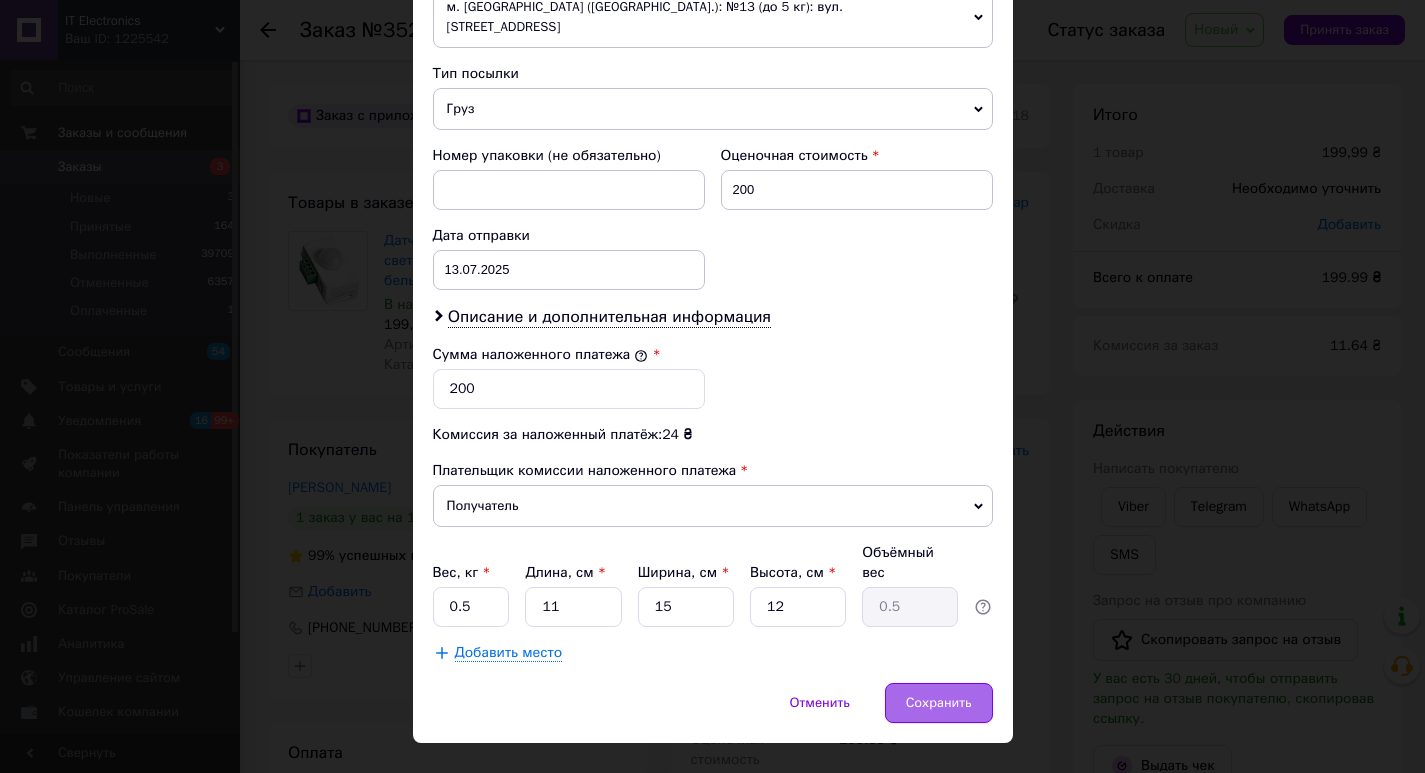 click on "Сохранить" at bounding box center [939, 703] 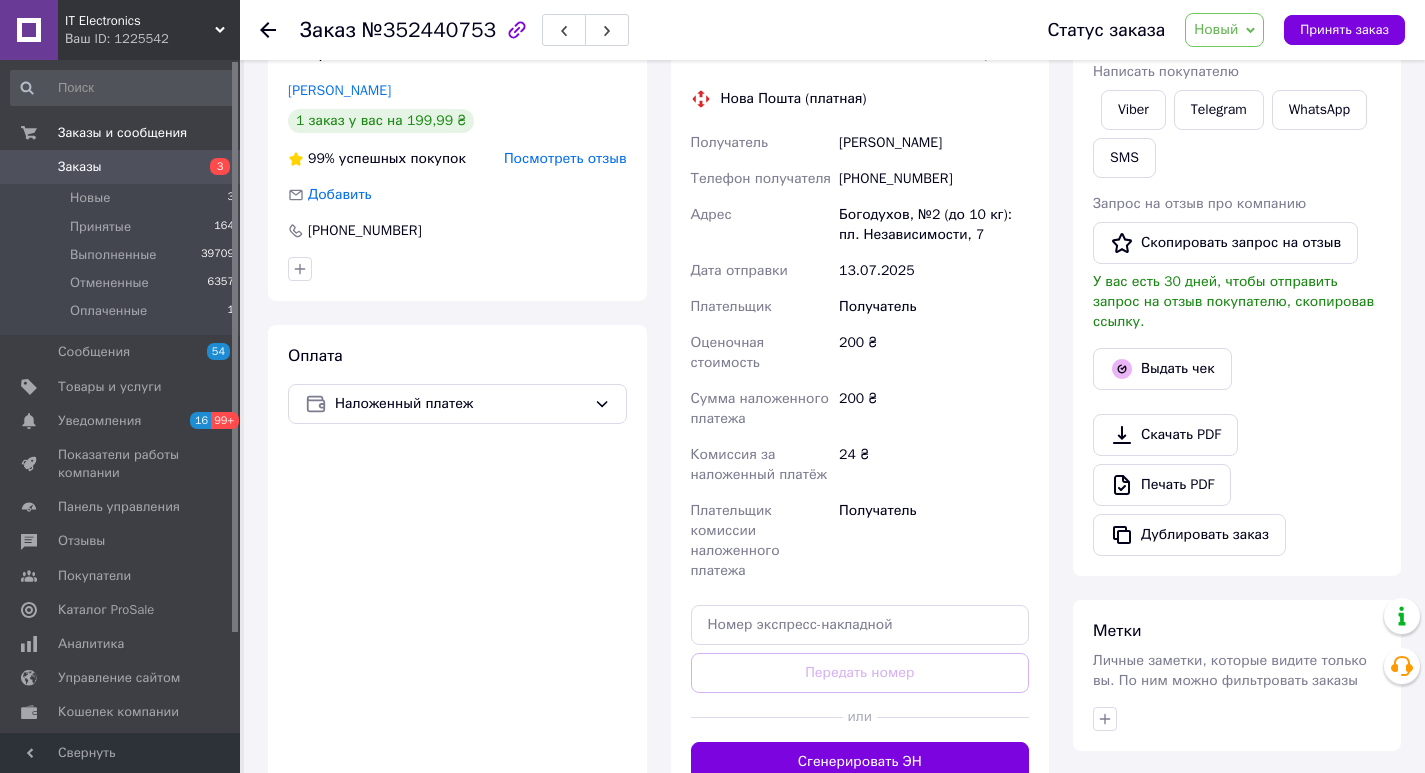 scroll, scrollTop: 500, scrollLeft: 0, axis: vertical 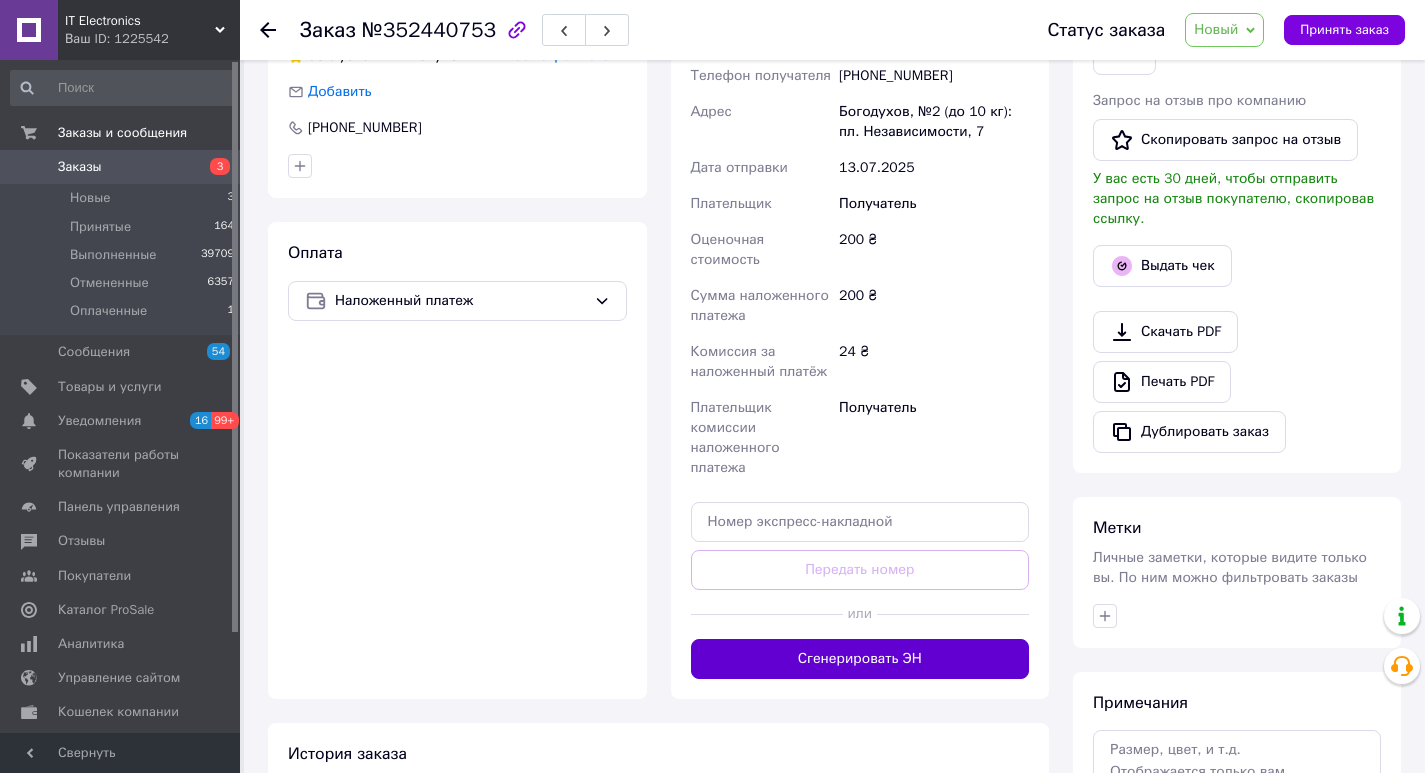 click on "Сгенерировать ЭН" at bounding box center [860, 659] 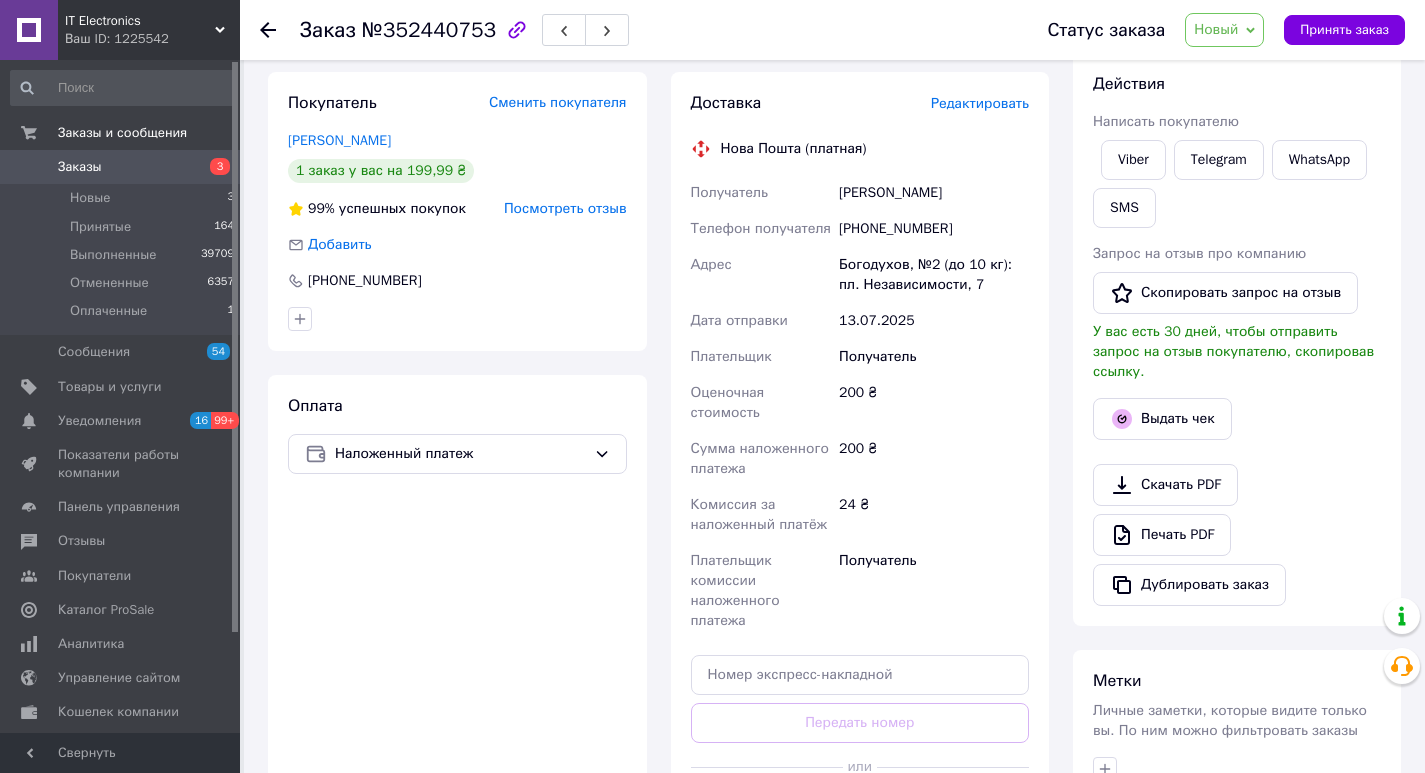 scroll, scrollTop: 300, scrollLeft: 0, axis: vertical 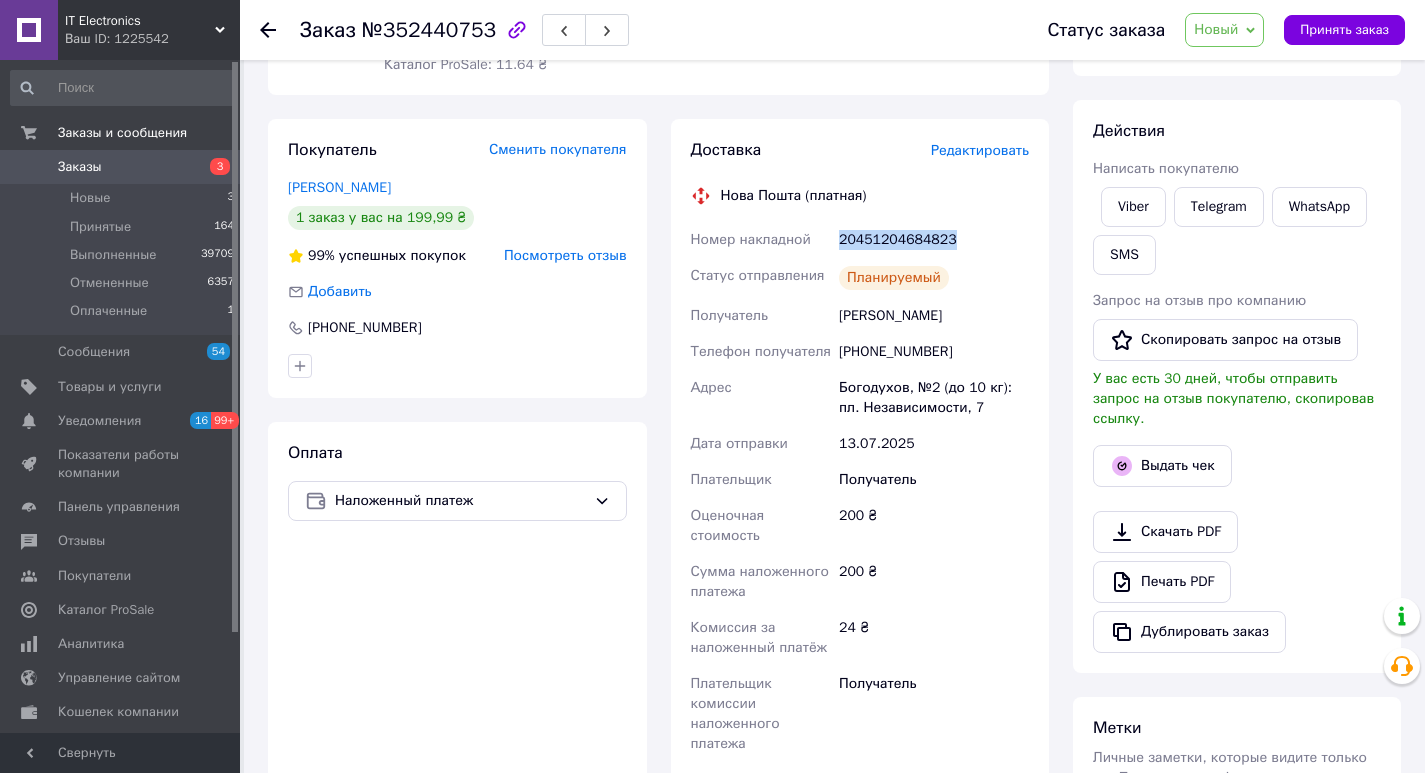 drag, startPoint x: 946, startPoint y: 238, endPoint x: 839, endPoint y: 243, distance: 107.11676 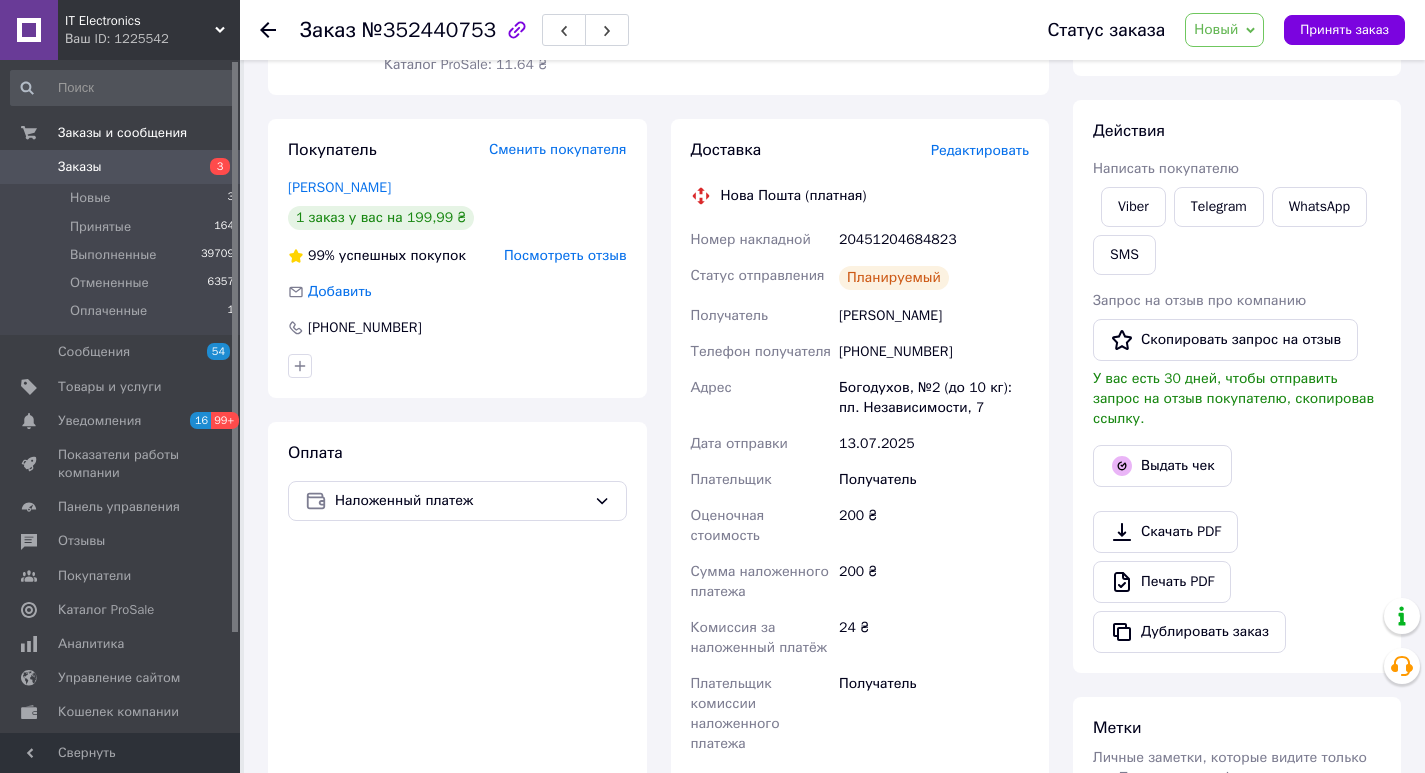 click 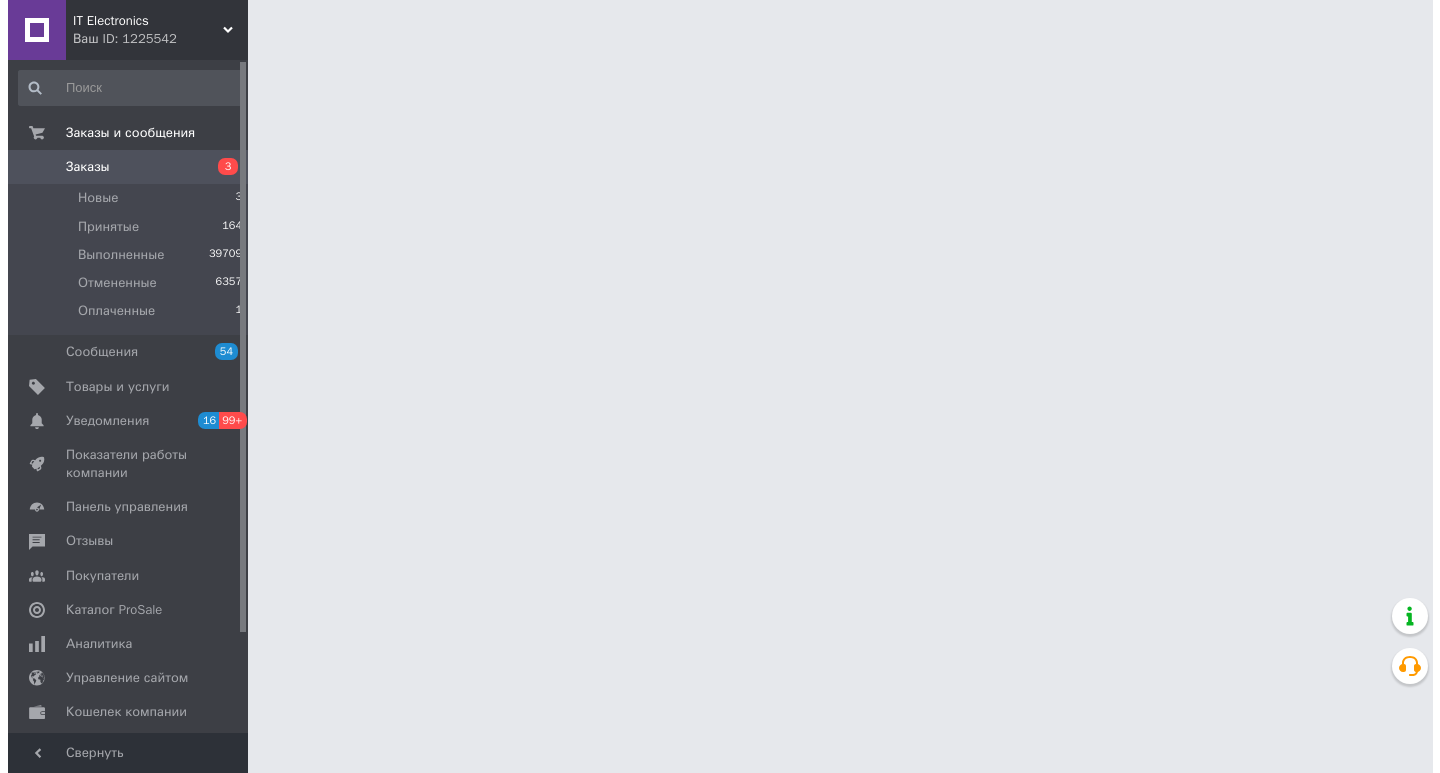 scroll, scrollTop: 0, scrollLeft: 0, axis: both 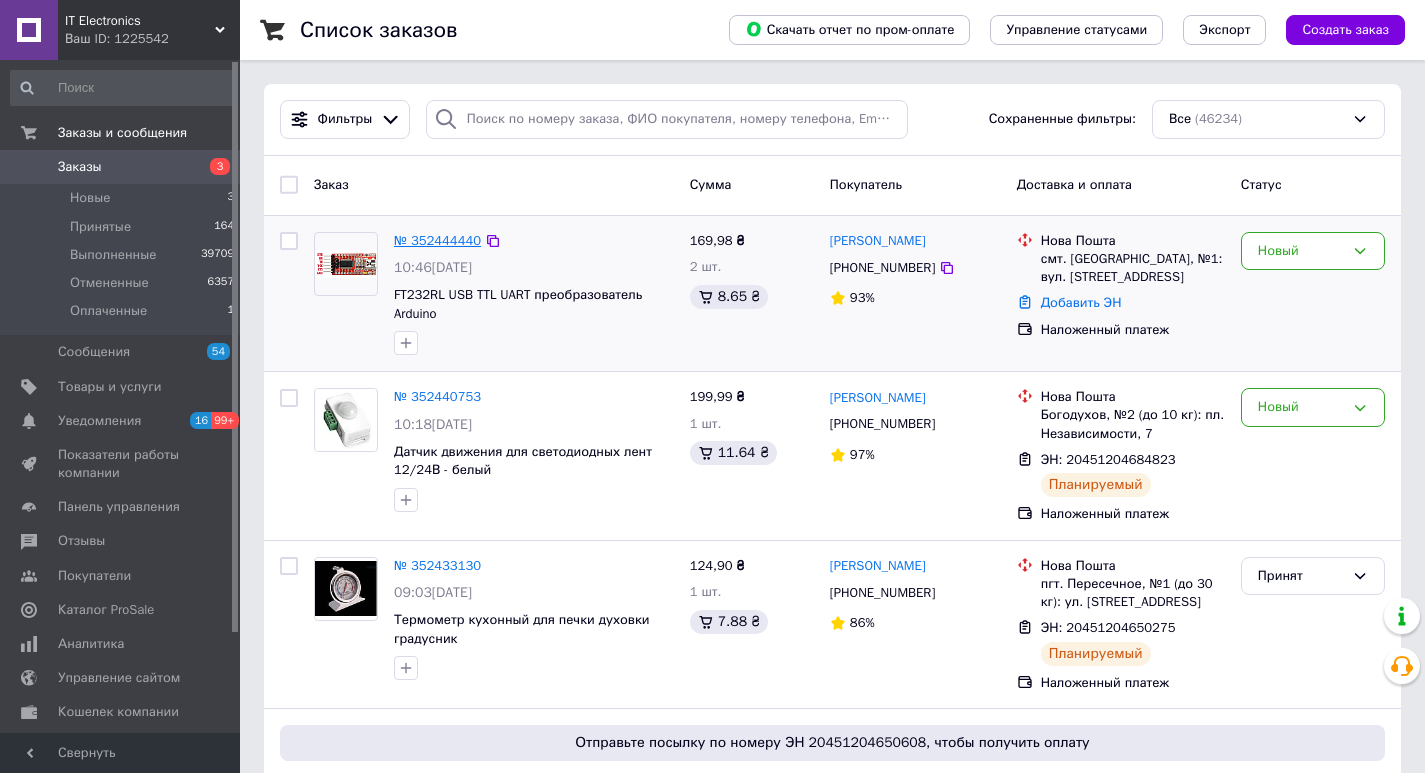 click on "№ 352444440" at bounding box center (437, 240) 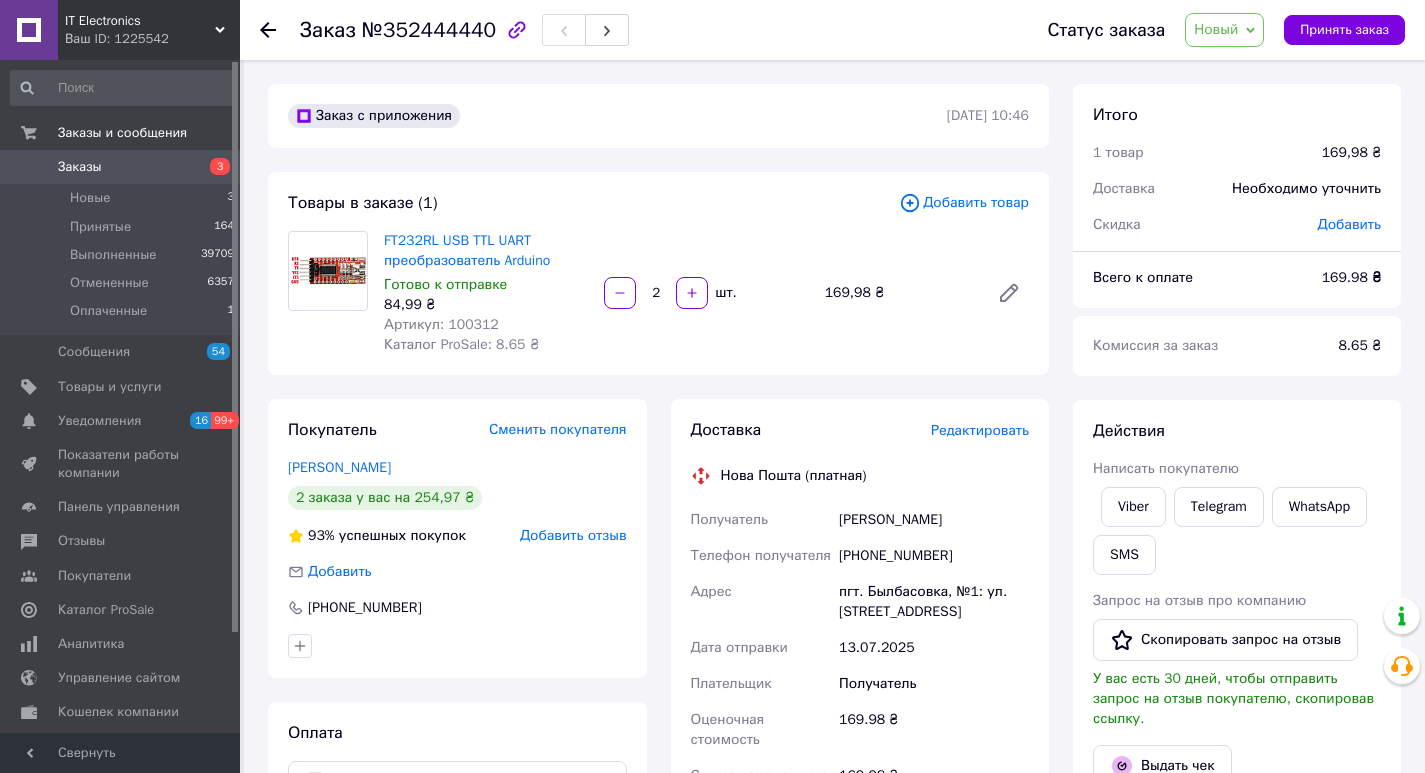 click on "Добавить отзыв" at bounding box center [573, 536] 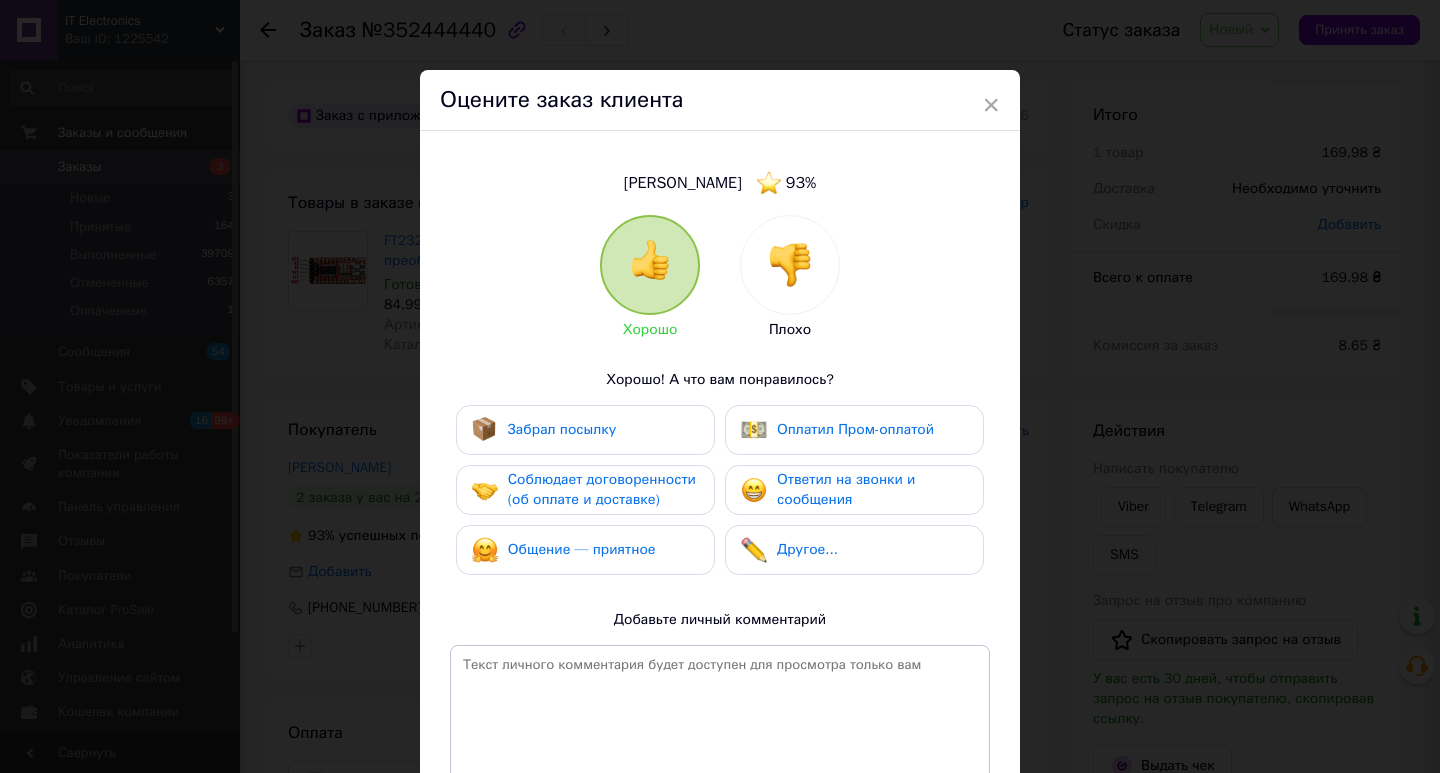 click at bounding box center [790, 265] 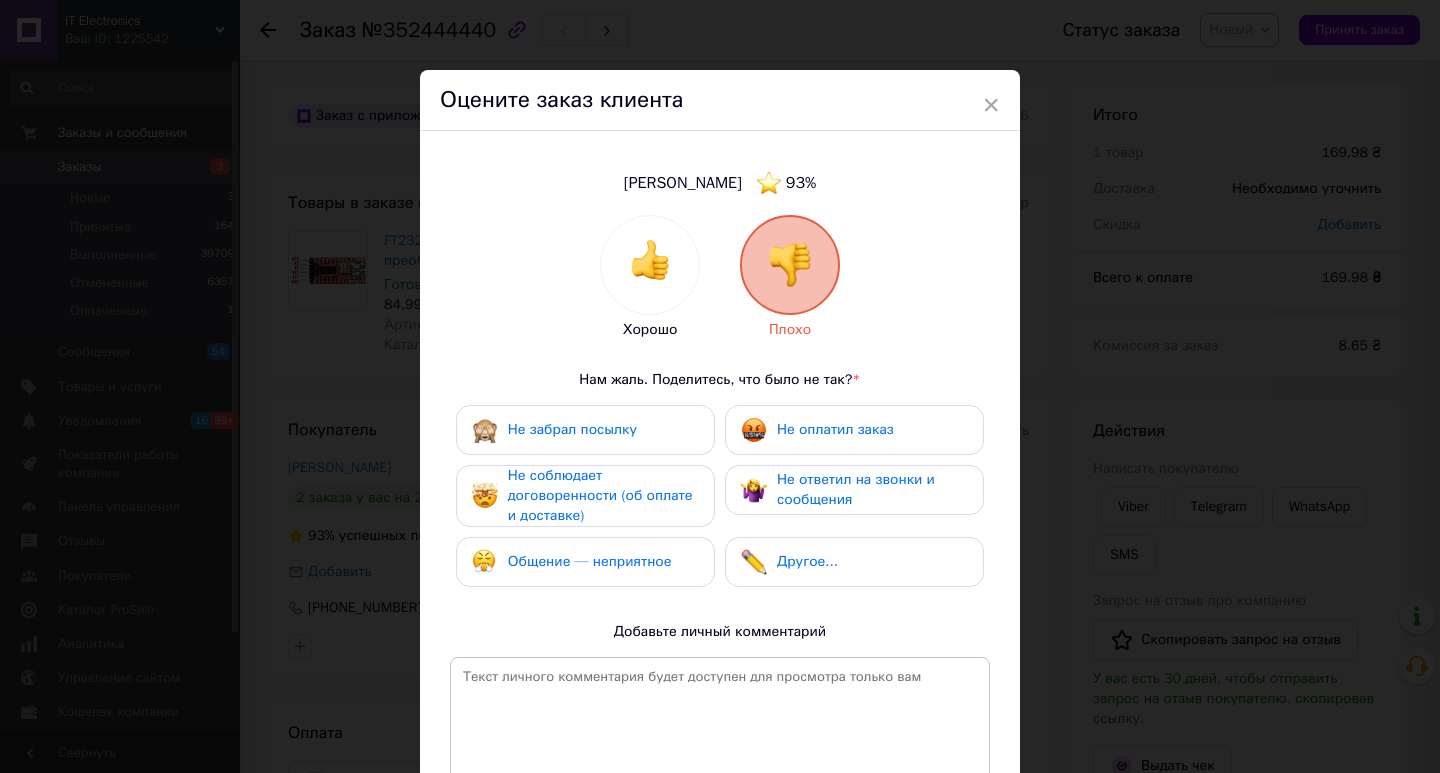click on "Не оплатил заказ" at bounding box center [835, 429] 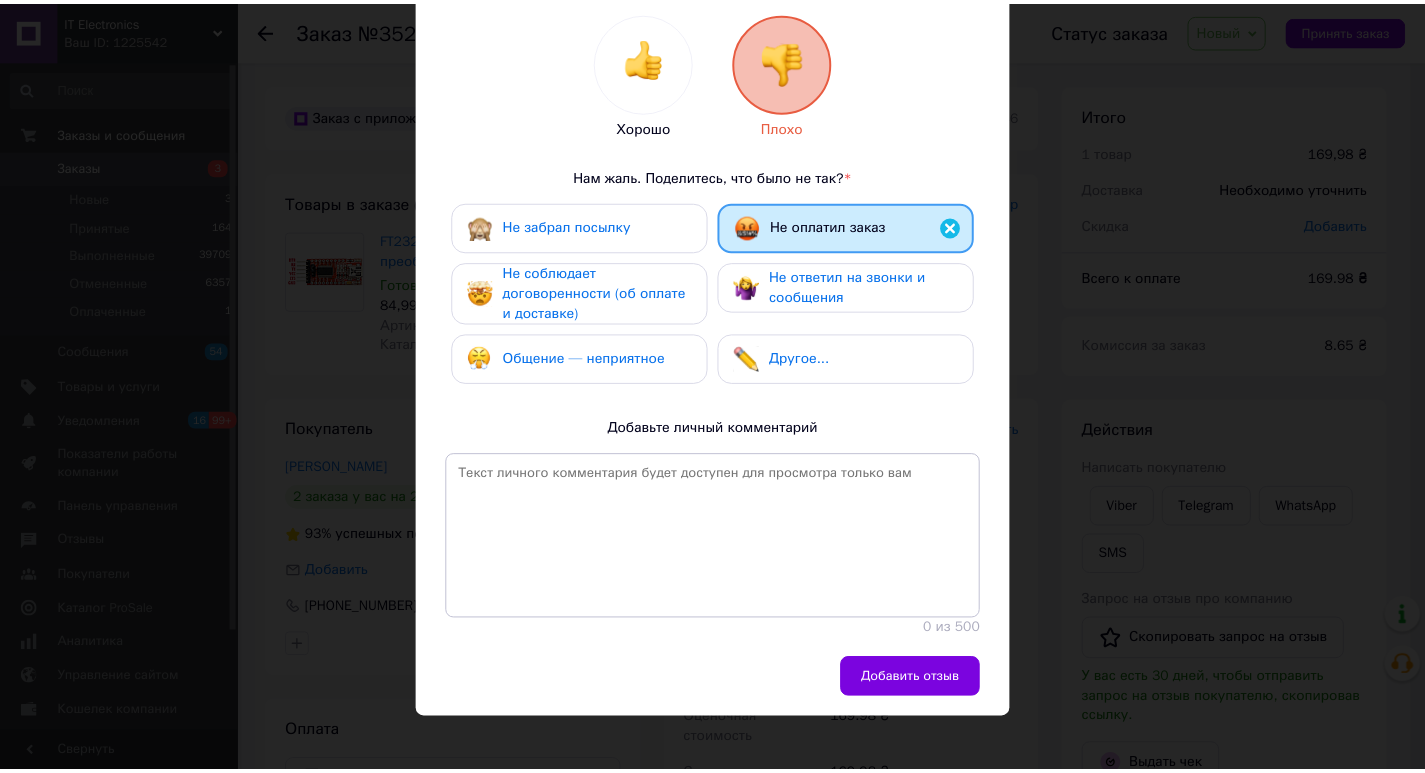 scroll, scrollTop: 211, scrollLeft: 0, axis: vertical 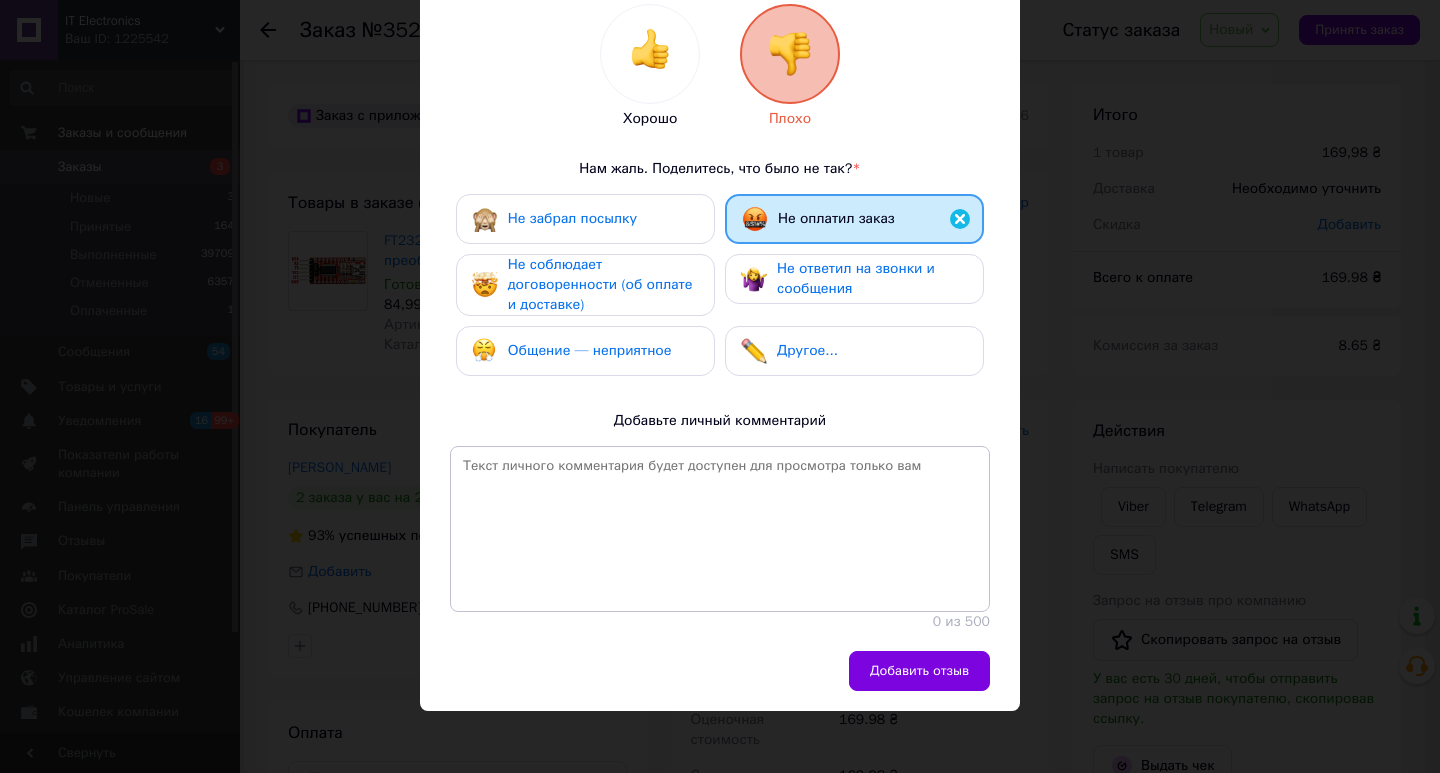 click on "Добавить отзыв" at bounding box center [919, 671] 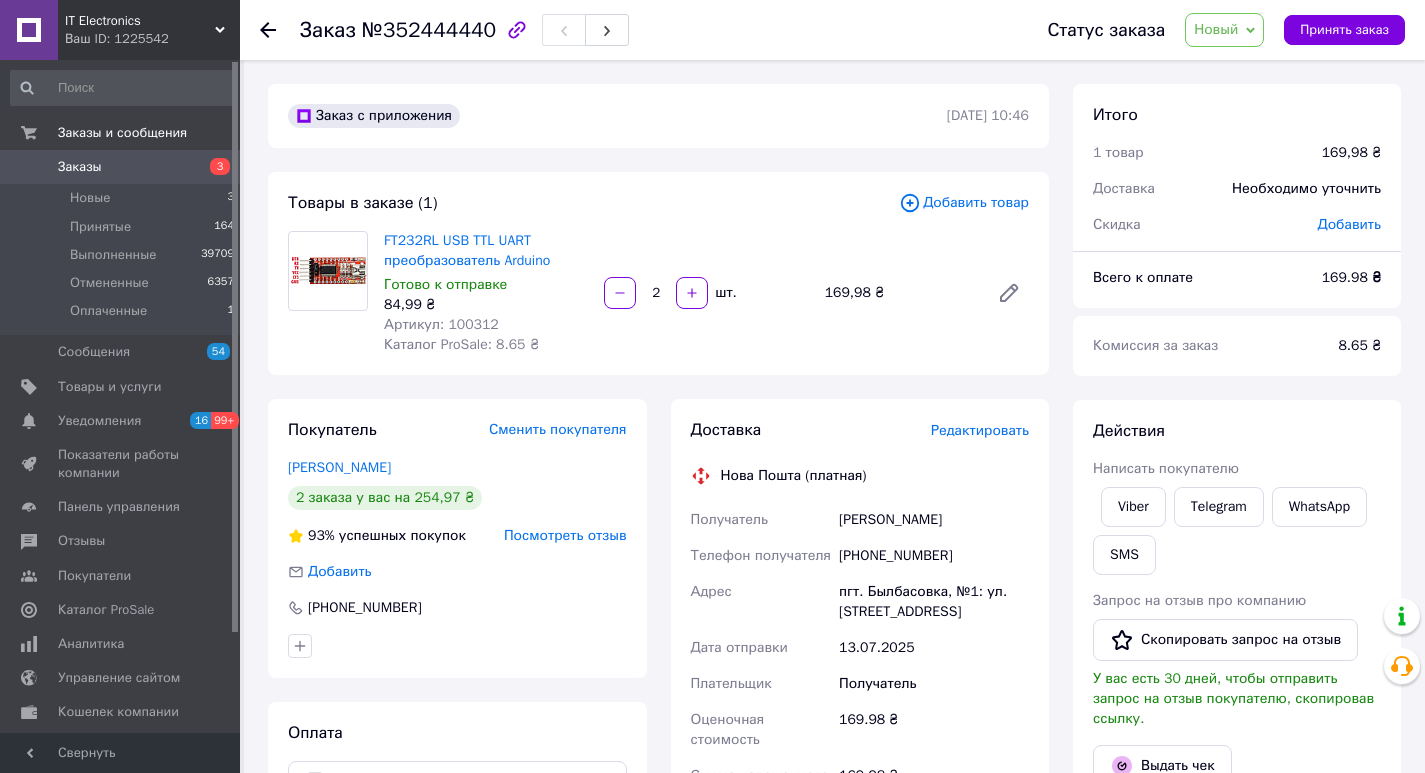 click on "Редактировать" at bounding box center [980, 430] 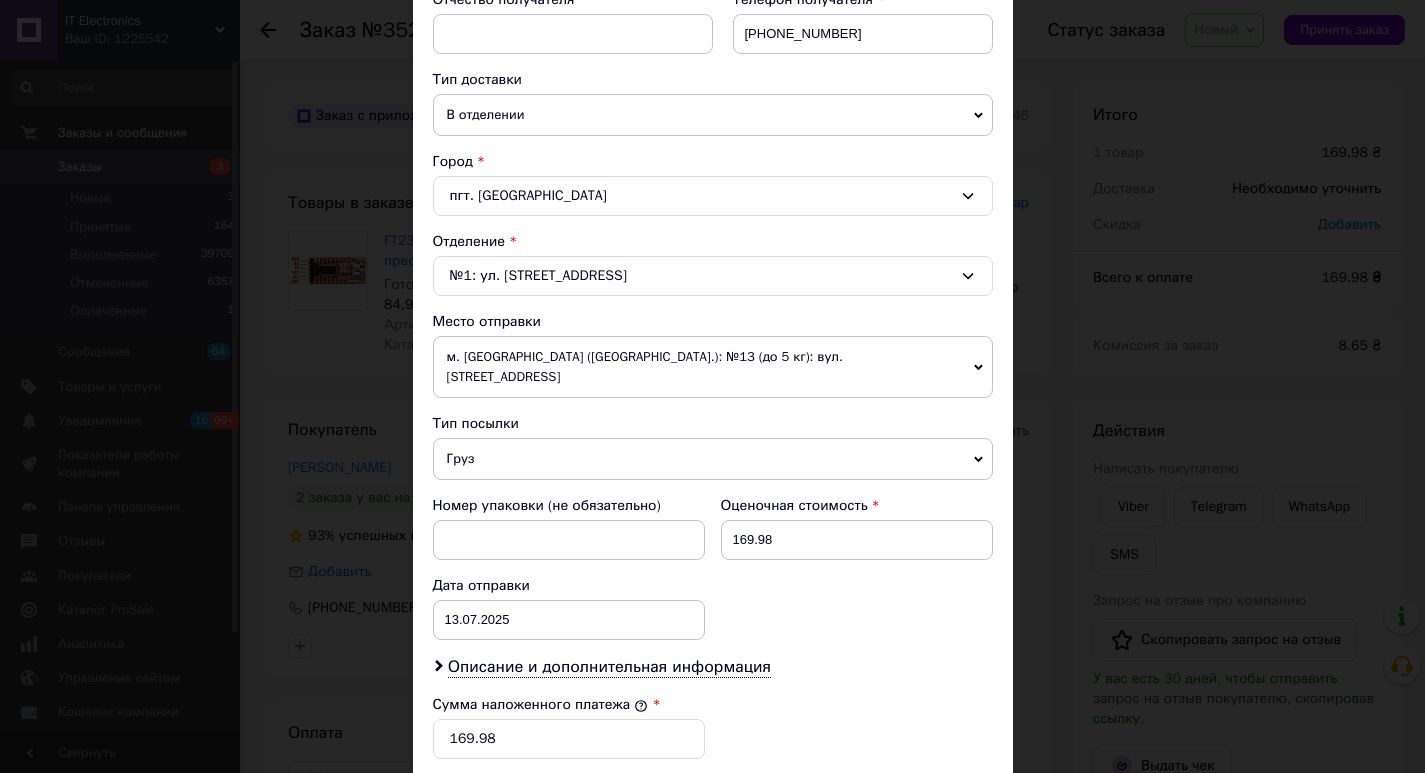 scroll, scrollTop: 400, scrollLeft: 0, axis: vertical 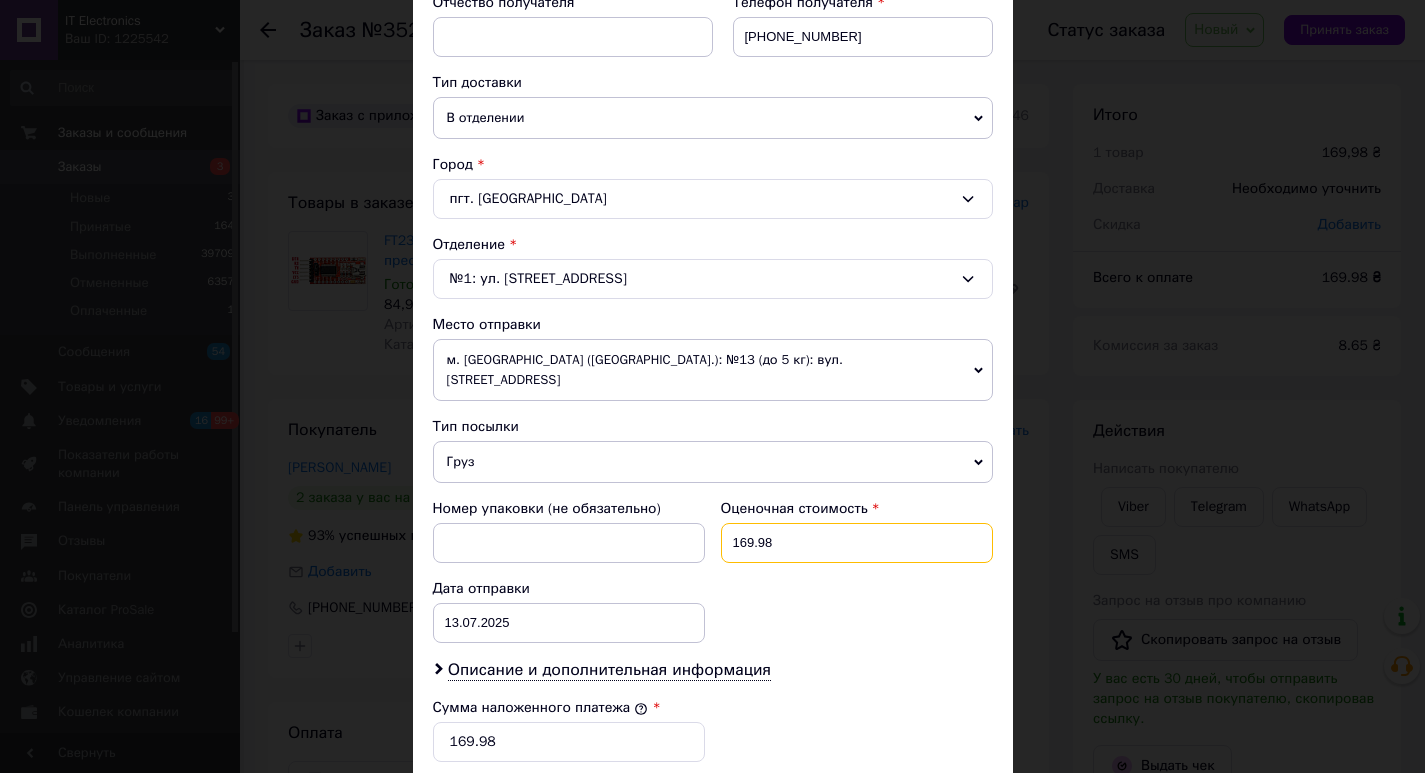 drag, startPoint x: 732, startPoint y: 526, endPoint x: 821, endPoint y: 529, distance: 89.050545 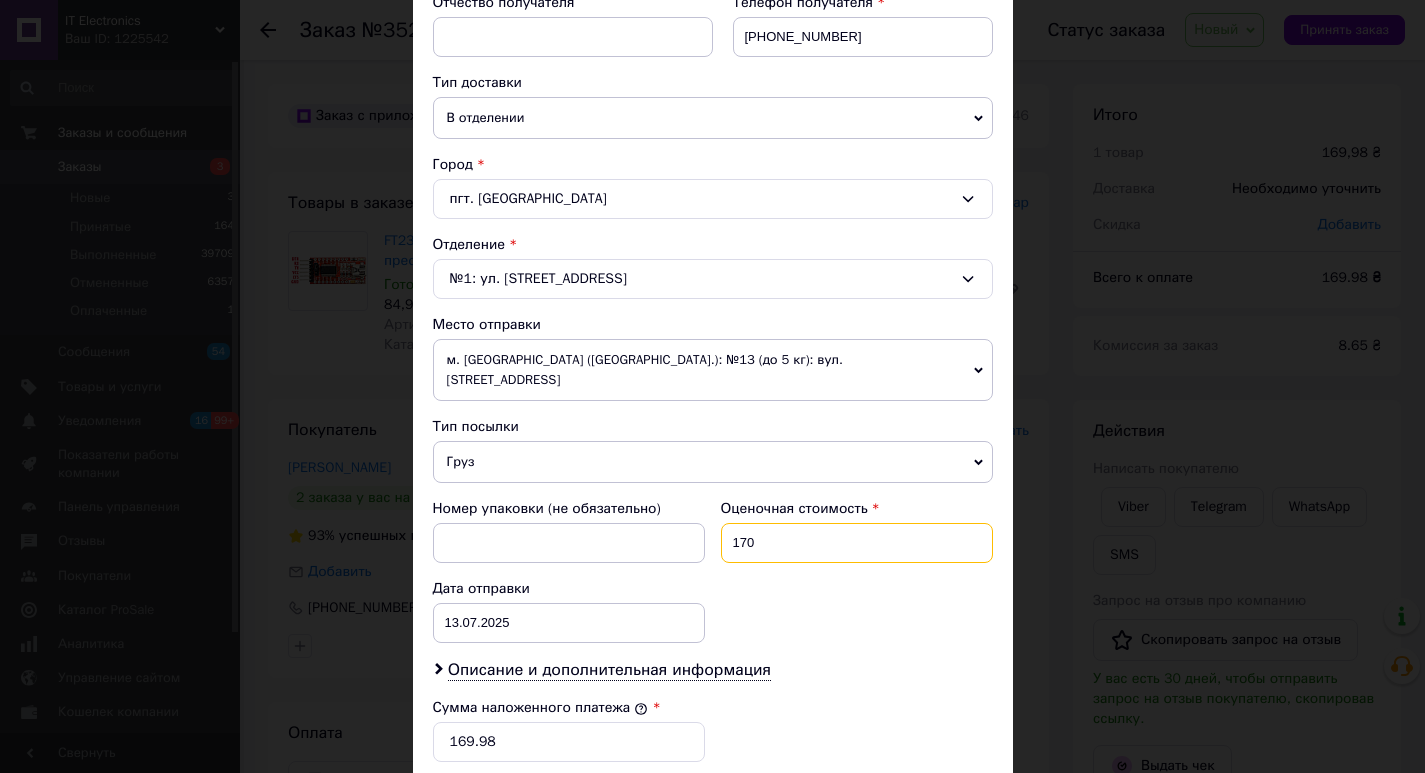 type on "170" 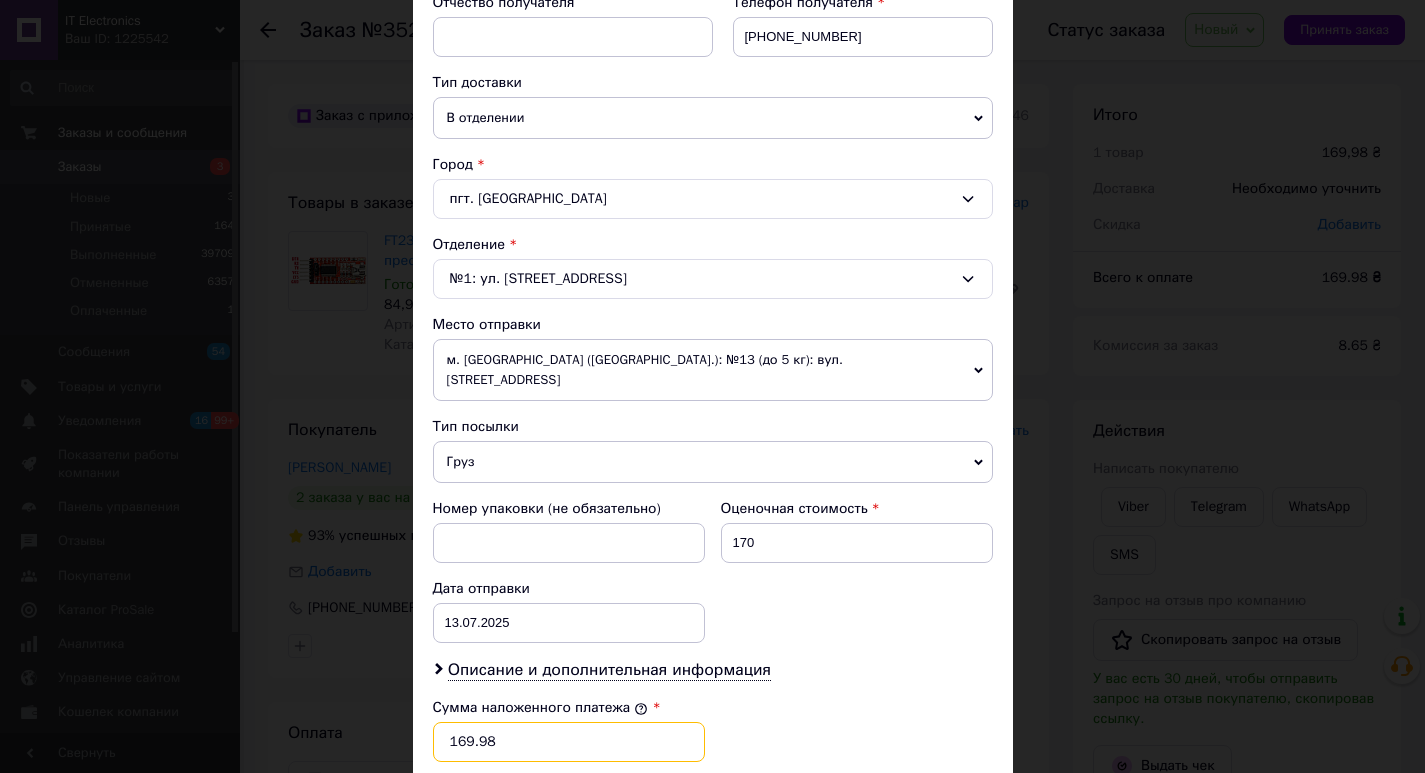 drag, startPoint x: 458, startPoint y: 720, endPoint x: 548, endPoint y: 720, distance: 90 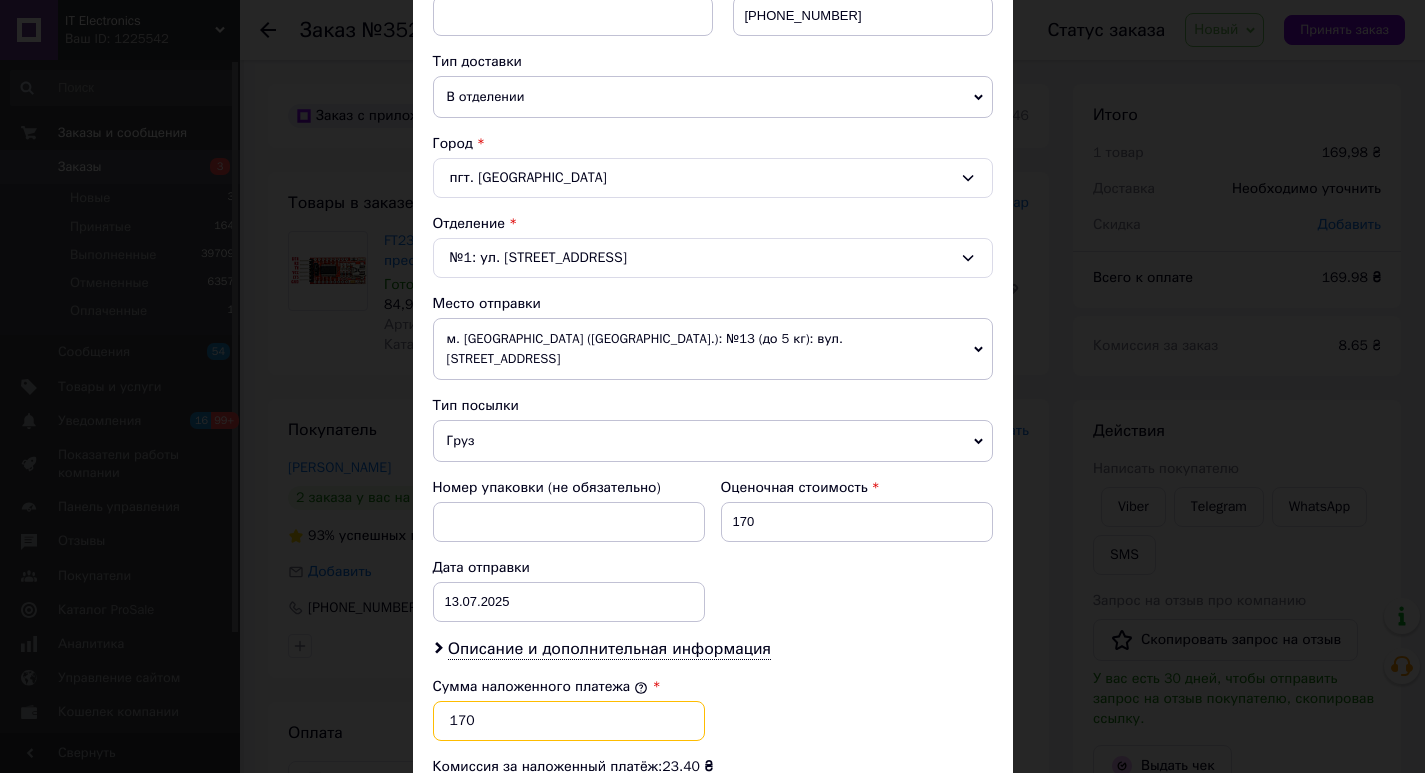 scroll, scrollTop: 700, scrollLeft: 0, axis: vertical 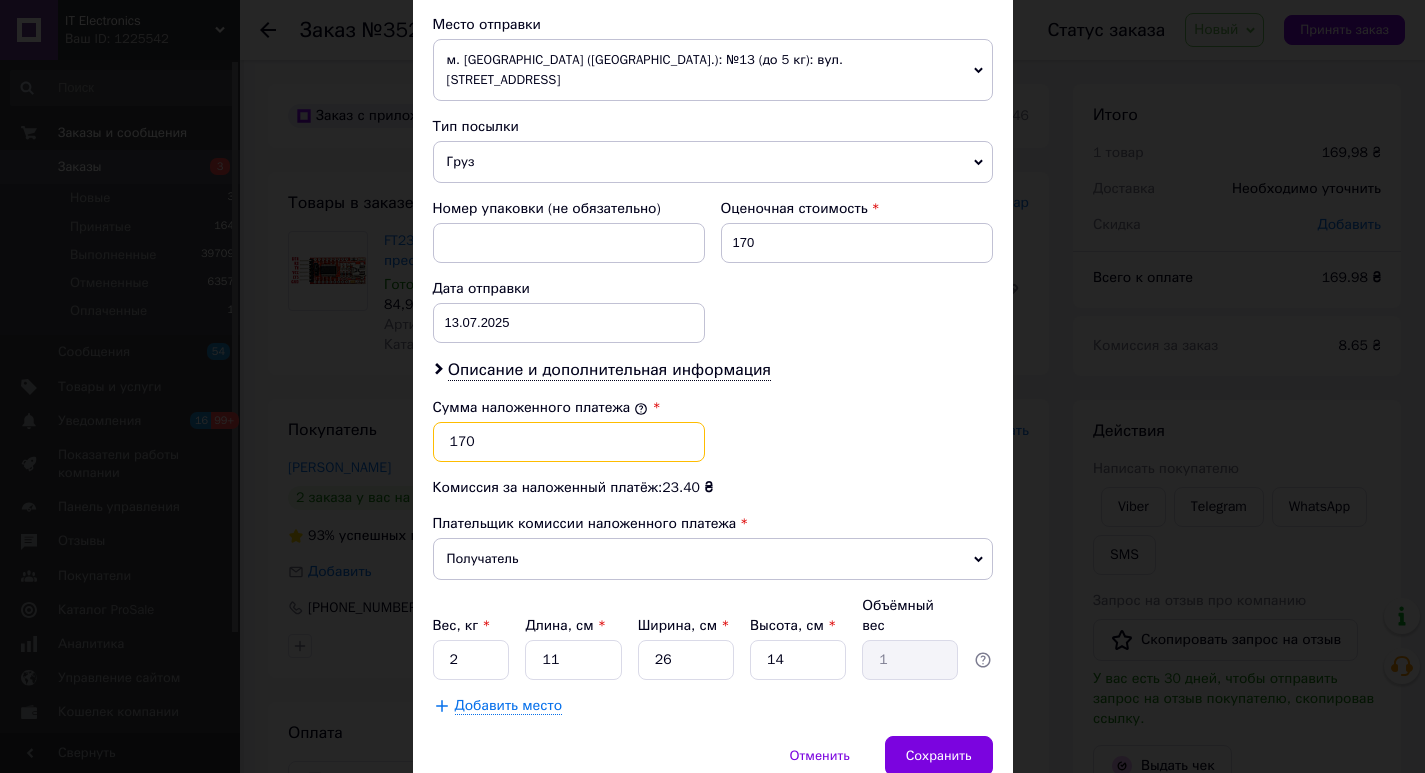 type on "170" 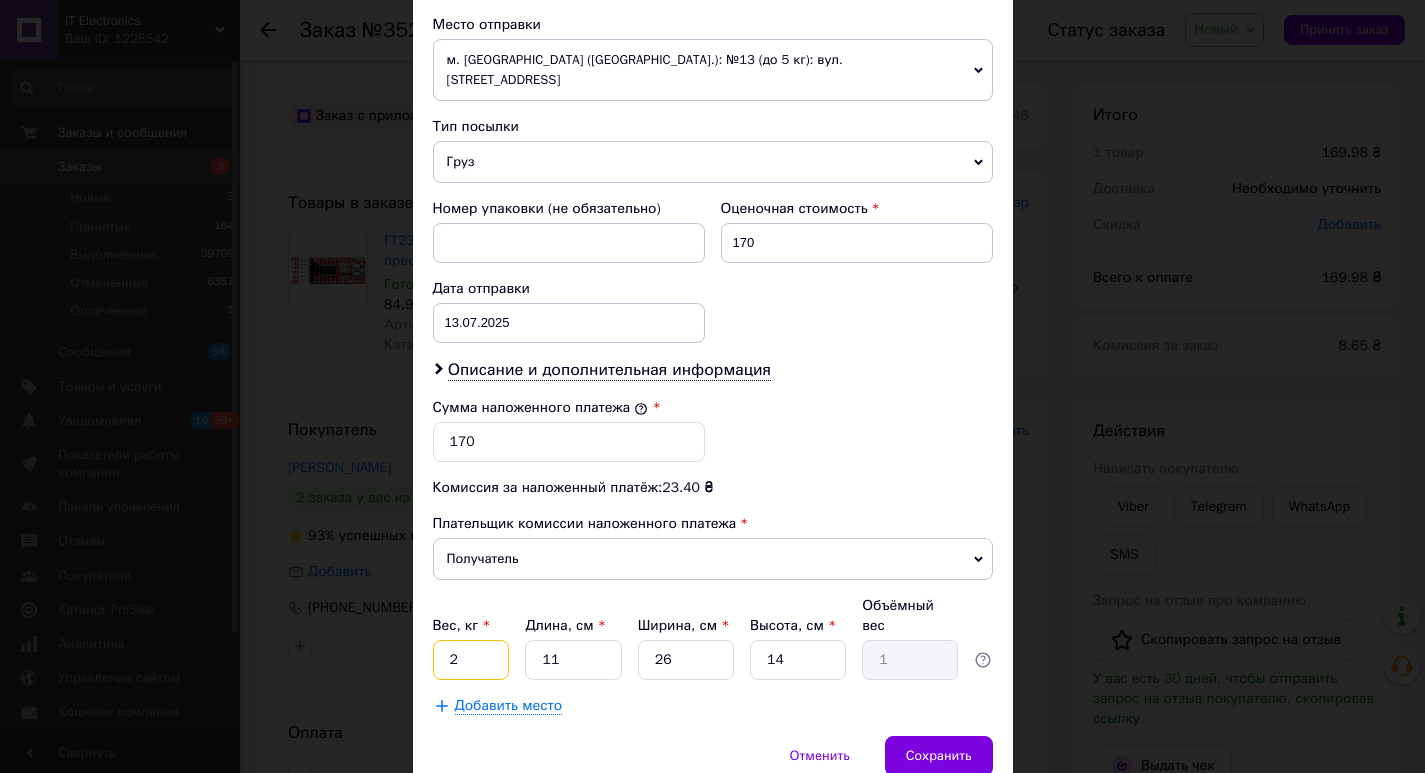 drag, startPoint x: 447, startPoint y: 617, endPoint x: 473, endPoint y: 622, distance: 26.476404 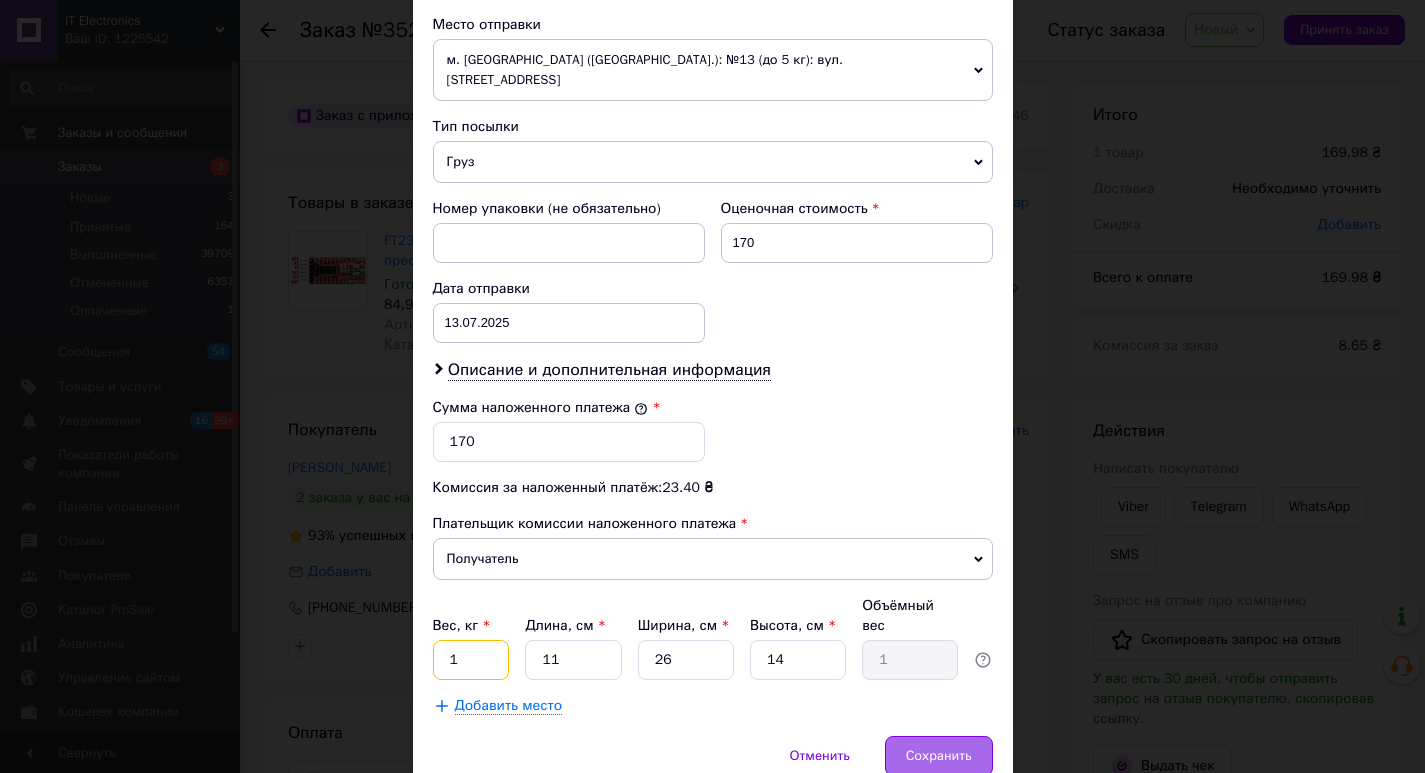 type on "1" 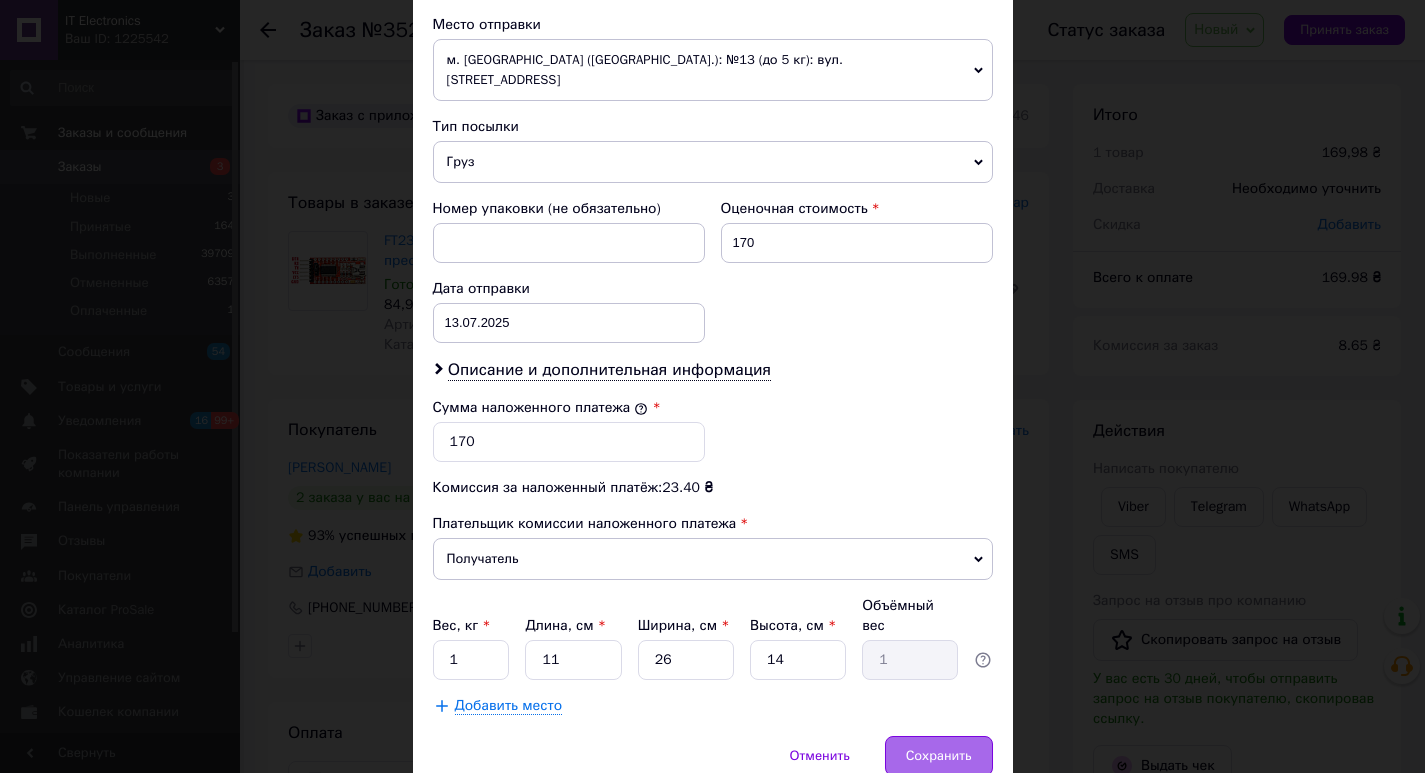 click on "Сохранить" at bounding box center [939, 756] 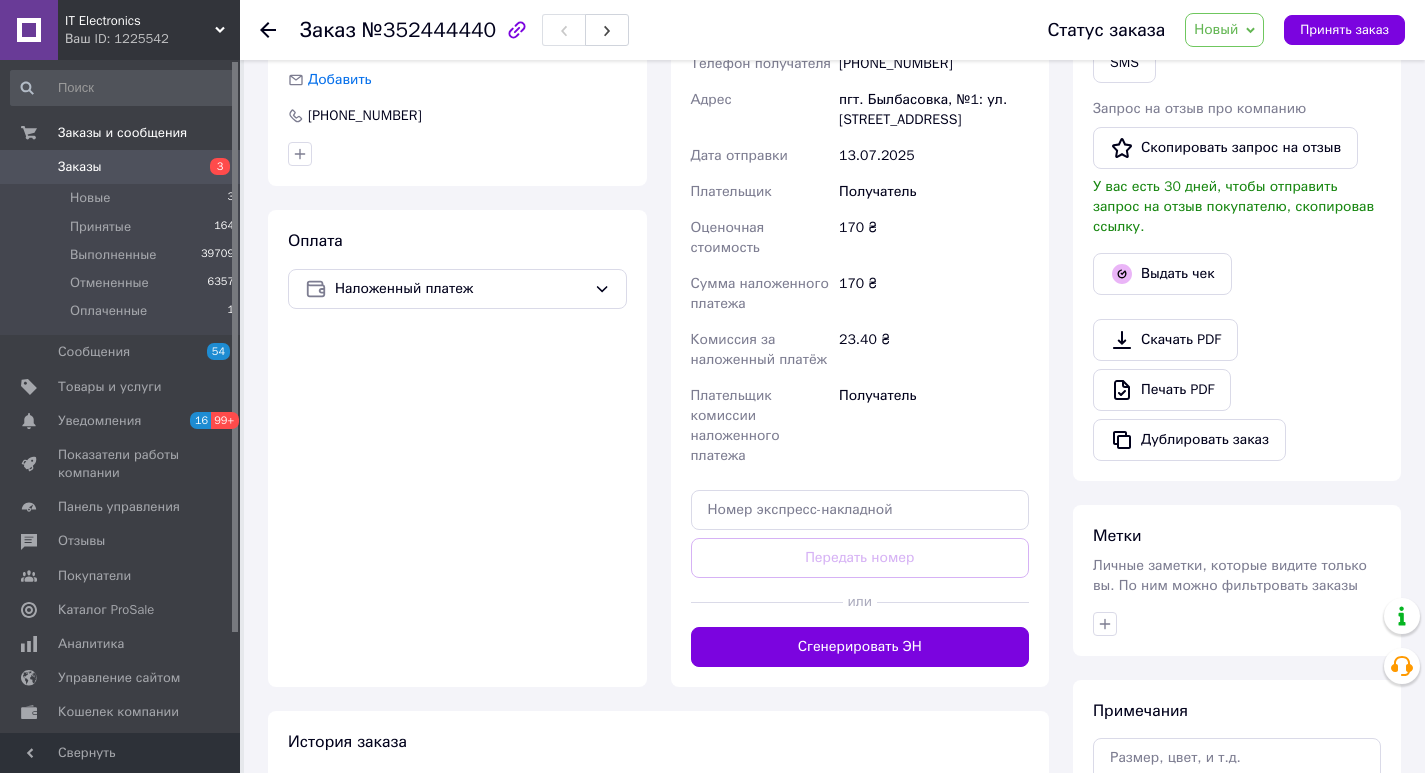 scroll, scrollTop: 600, scrollLeft: 0, axis: vertical 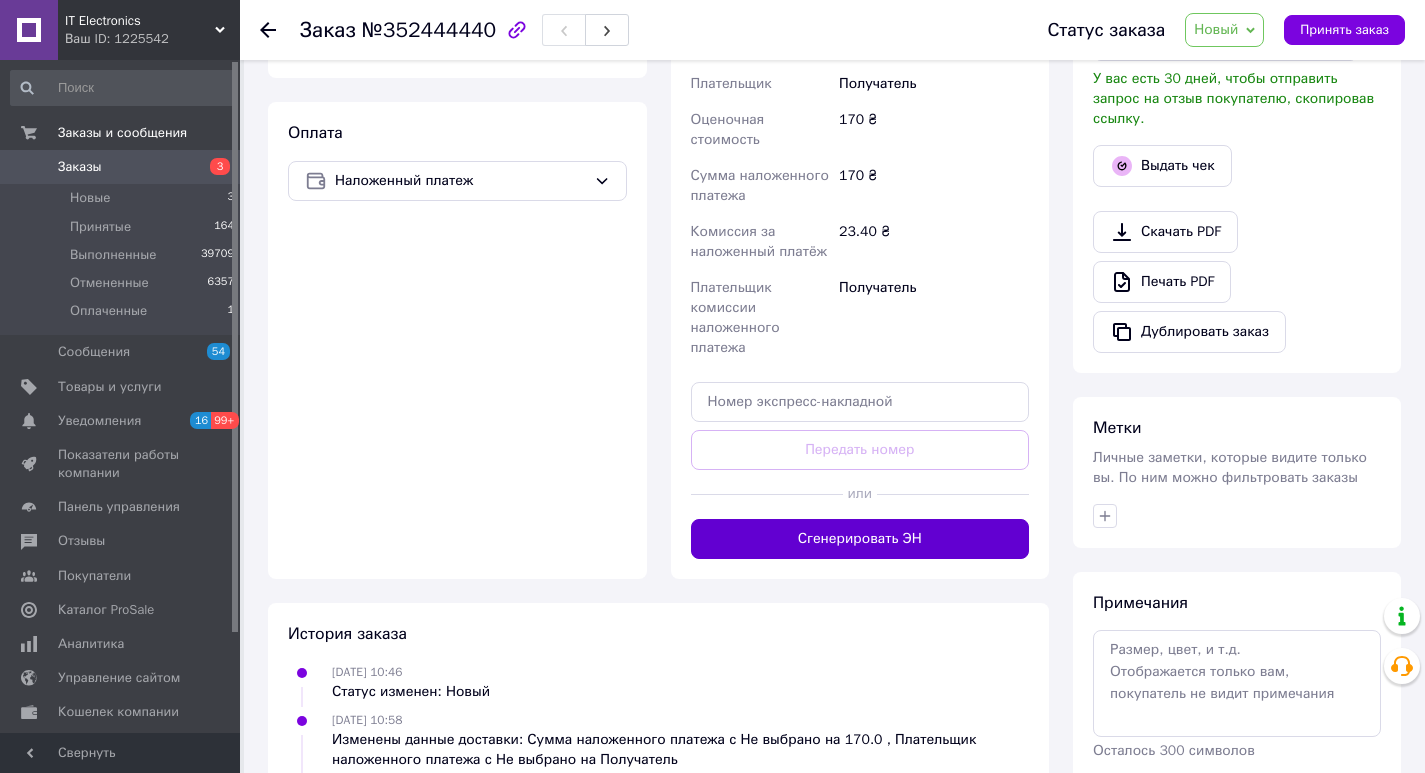 click on "Сгенерировать ЭН" at bounding box center (860, 539) 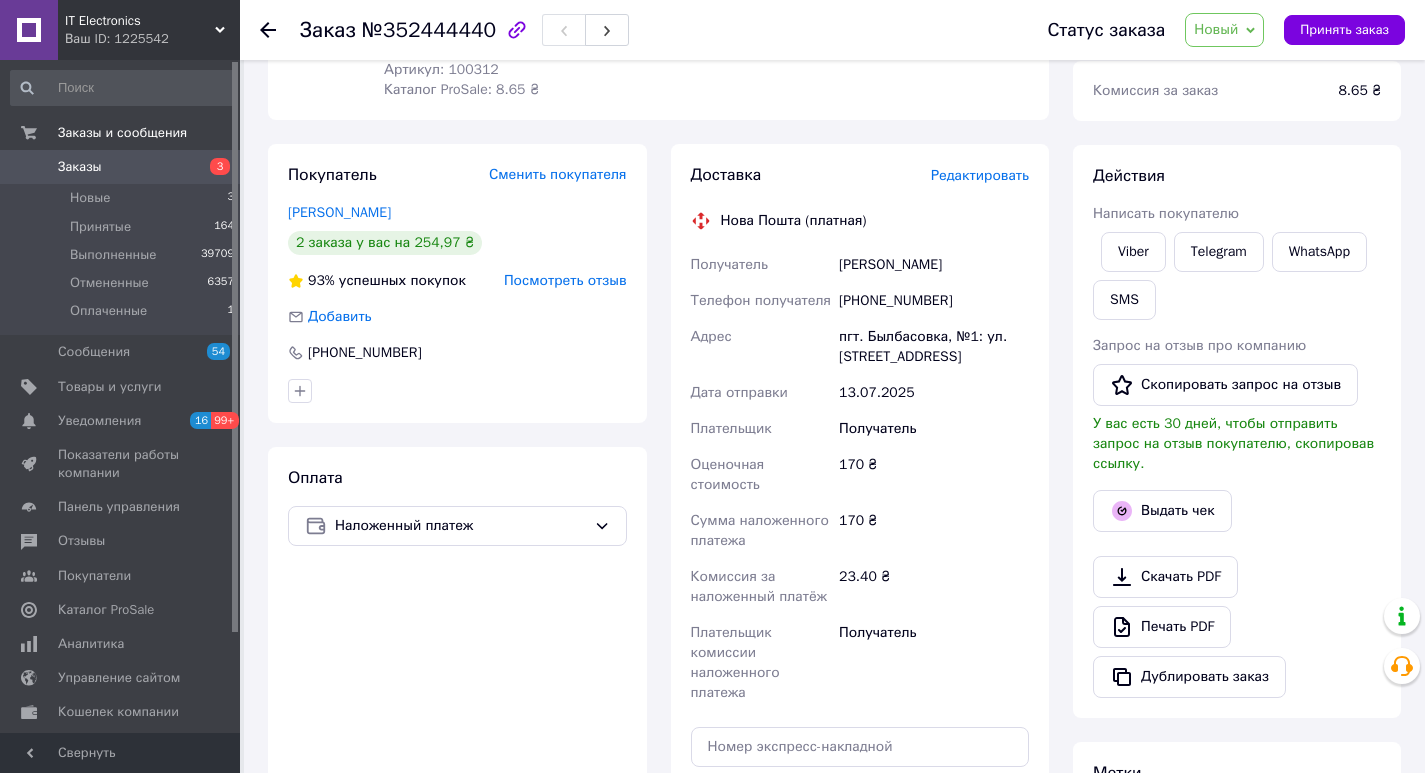 scroll, scrollTop: 200, scrollLeft: 0, axis: vertical 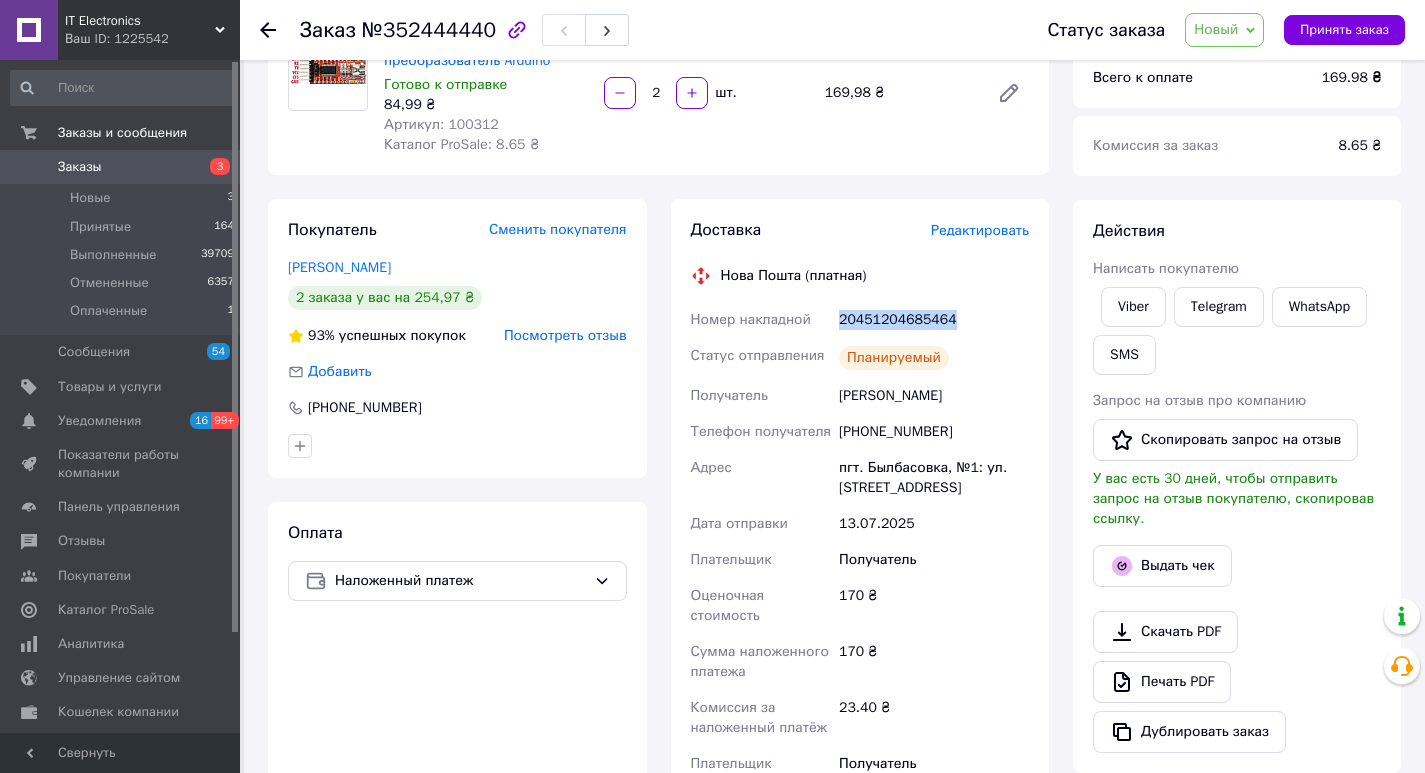 drag, startPoint x: 952, startPoint y: 318, endPoint x: 842, endPoint y: 319, distance: 110.00455 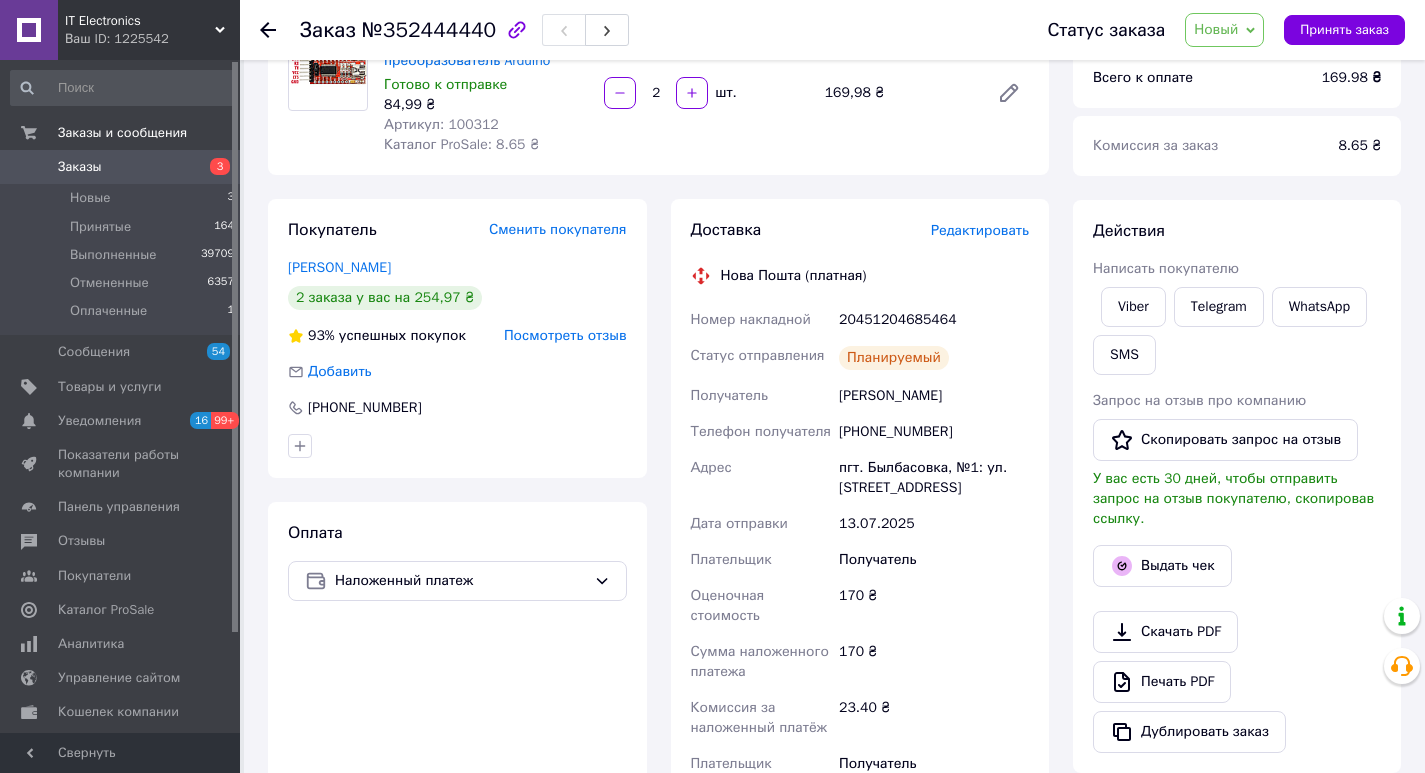 click 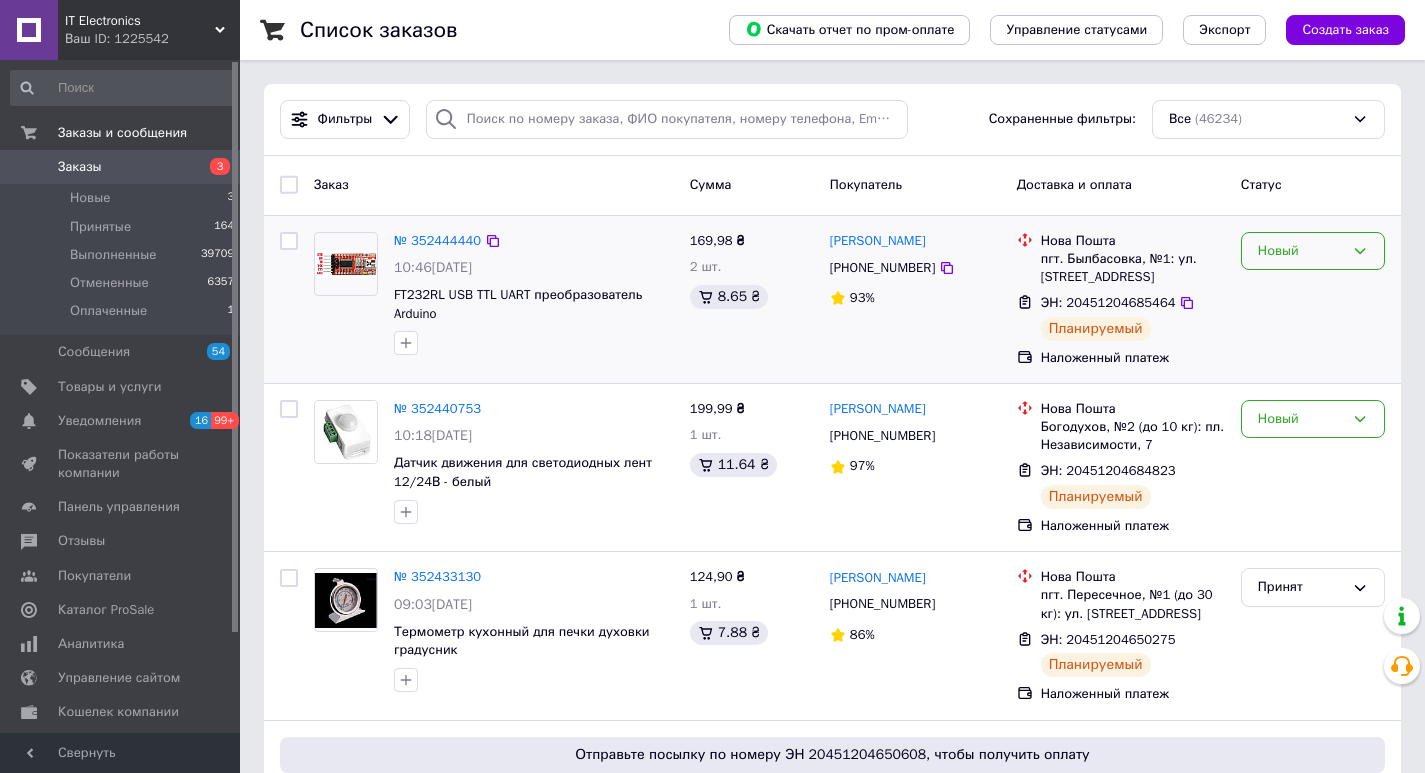 click on "Новый" at bounding box center (1313, 251) 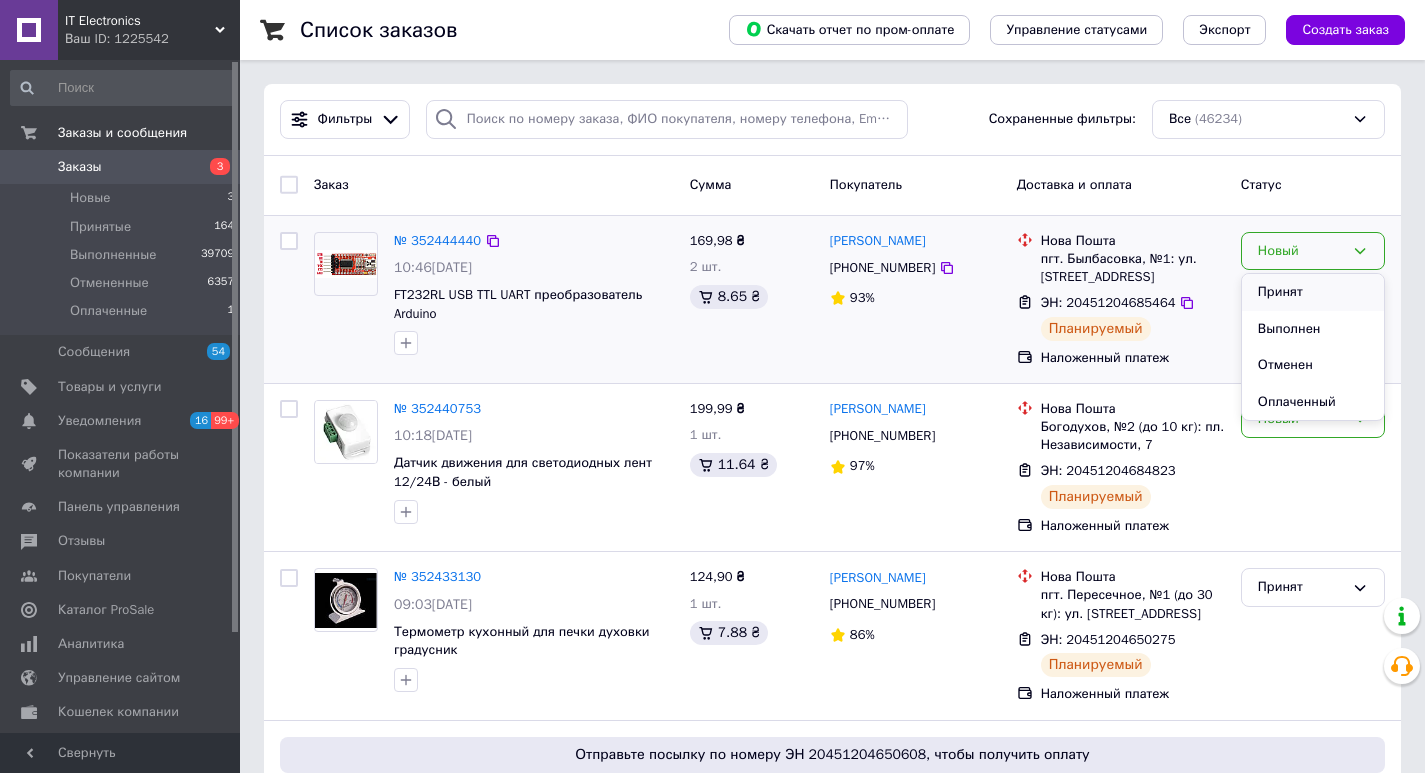 click on "Принят" at bounding box center (1313, 292) 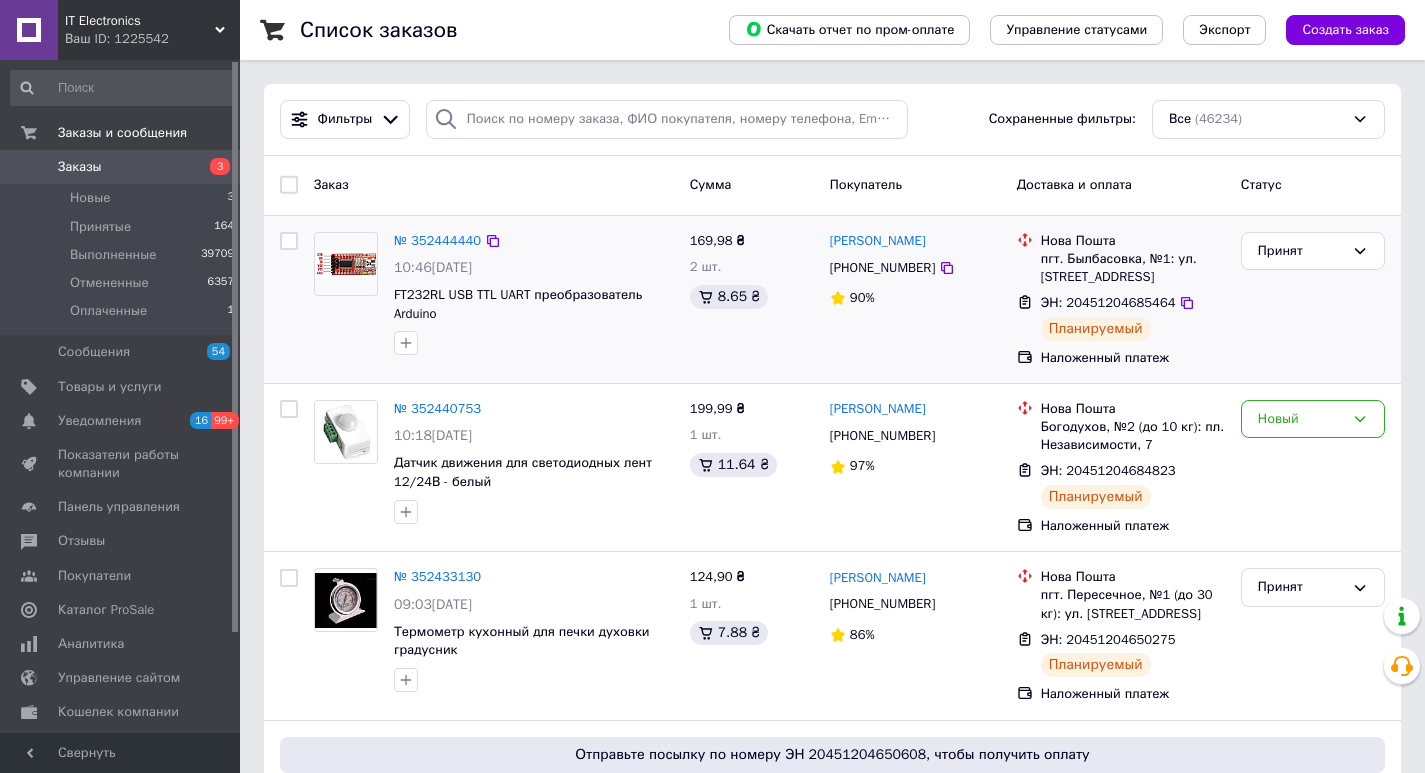 click on "Новый" at bounding box center [1301, 419] 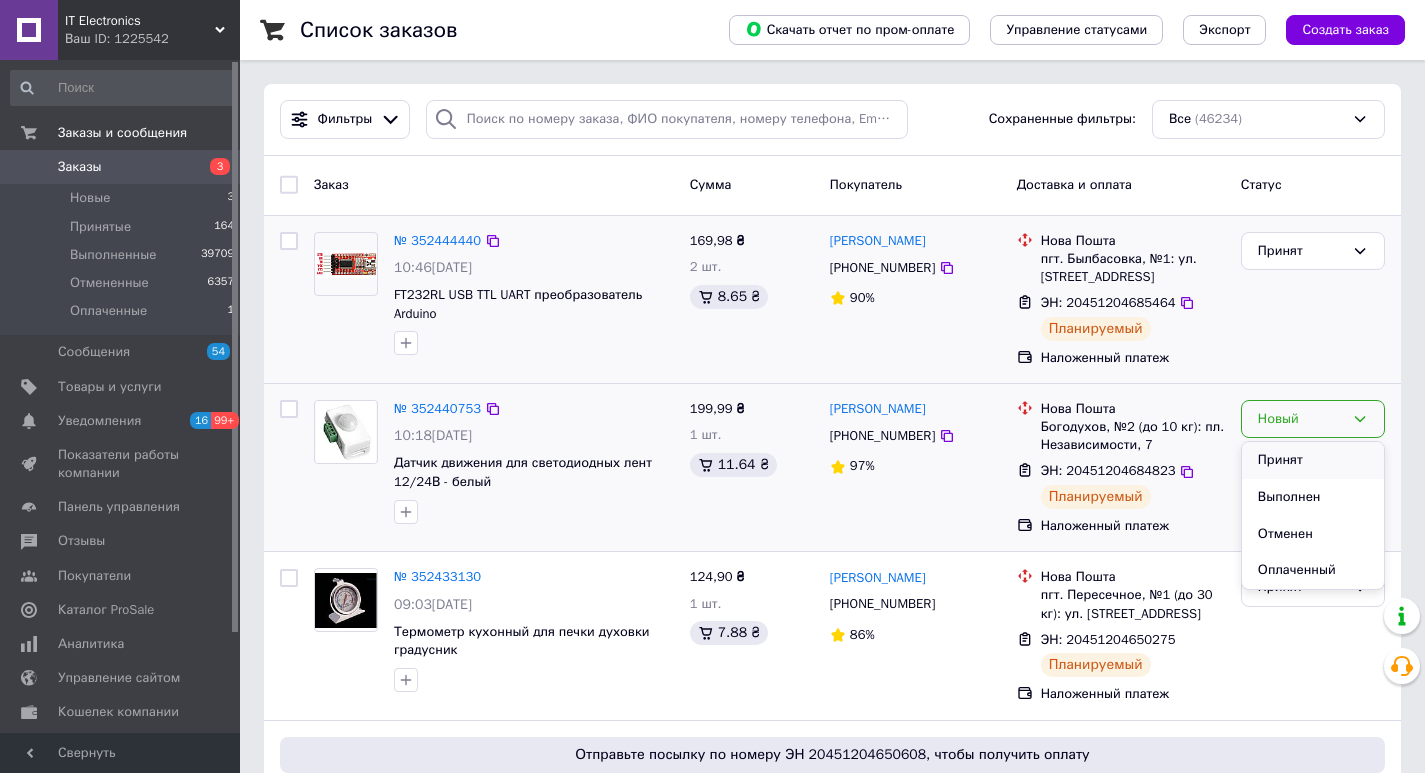click on "Принят" at bounding box center [1313, 460] 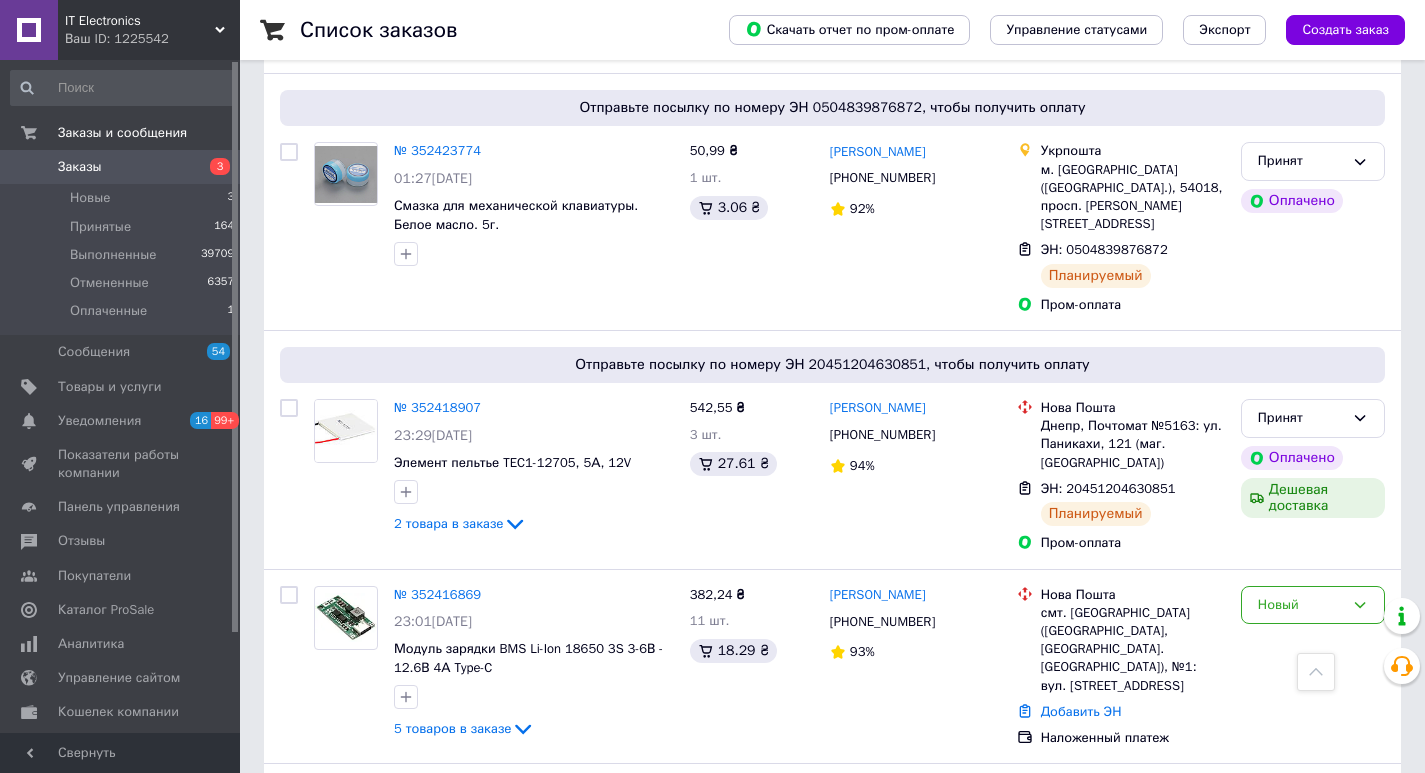 scroll, scrollTop: 1203, scrollLeft: 0, axis: vertical 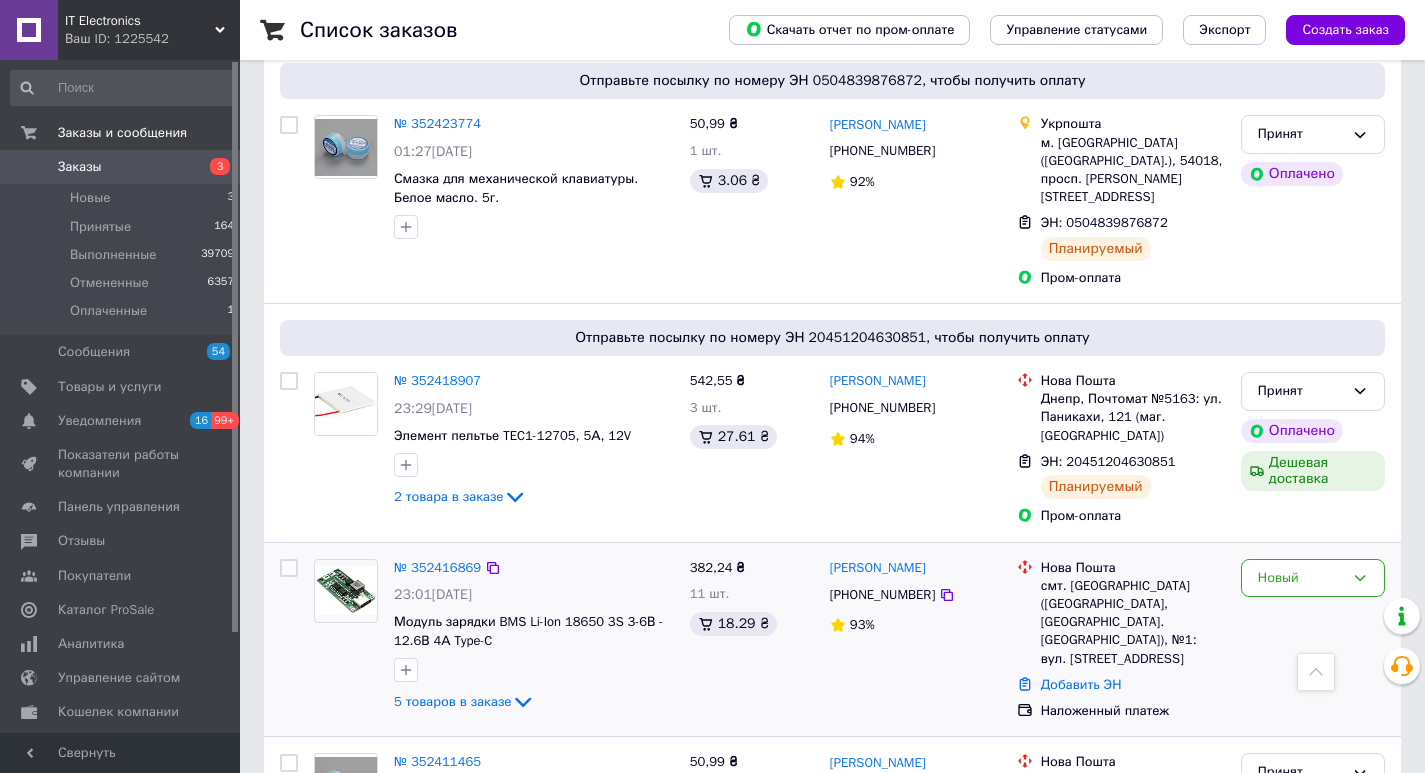 click at bounding box center [289, 568] 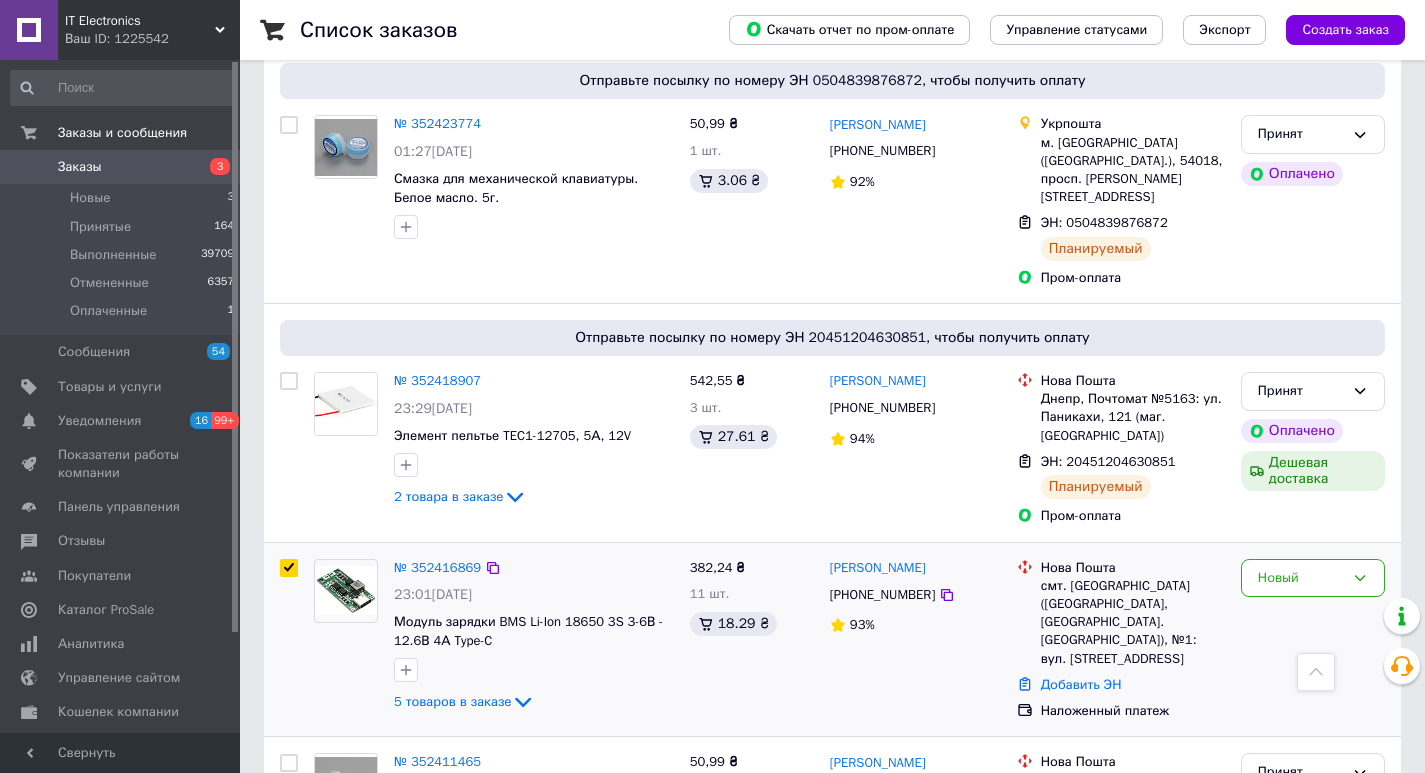 checkbox on "true" 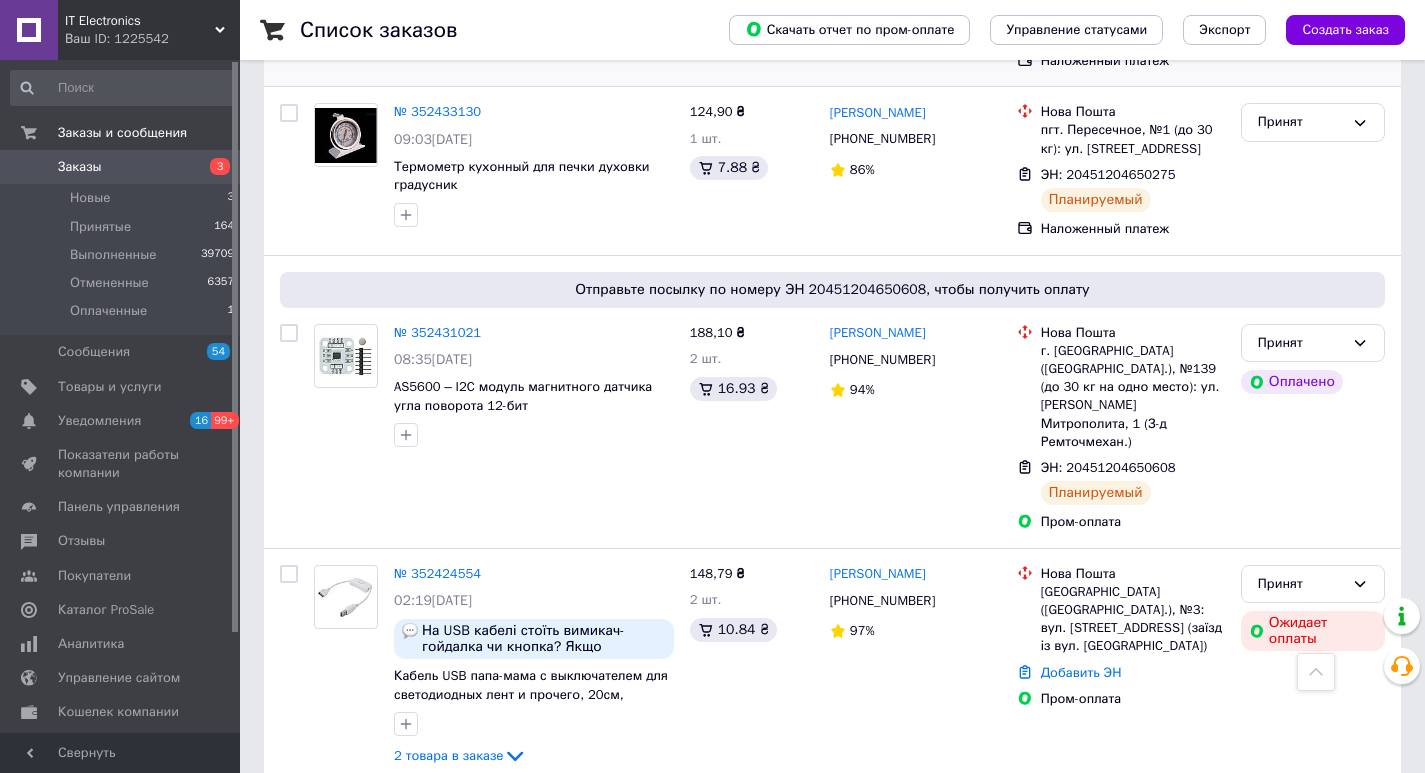 scroll, scrollTop: 0, scrollLeft: 0, axis: both 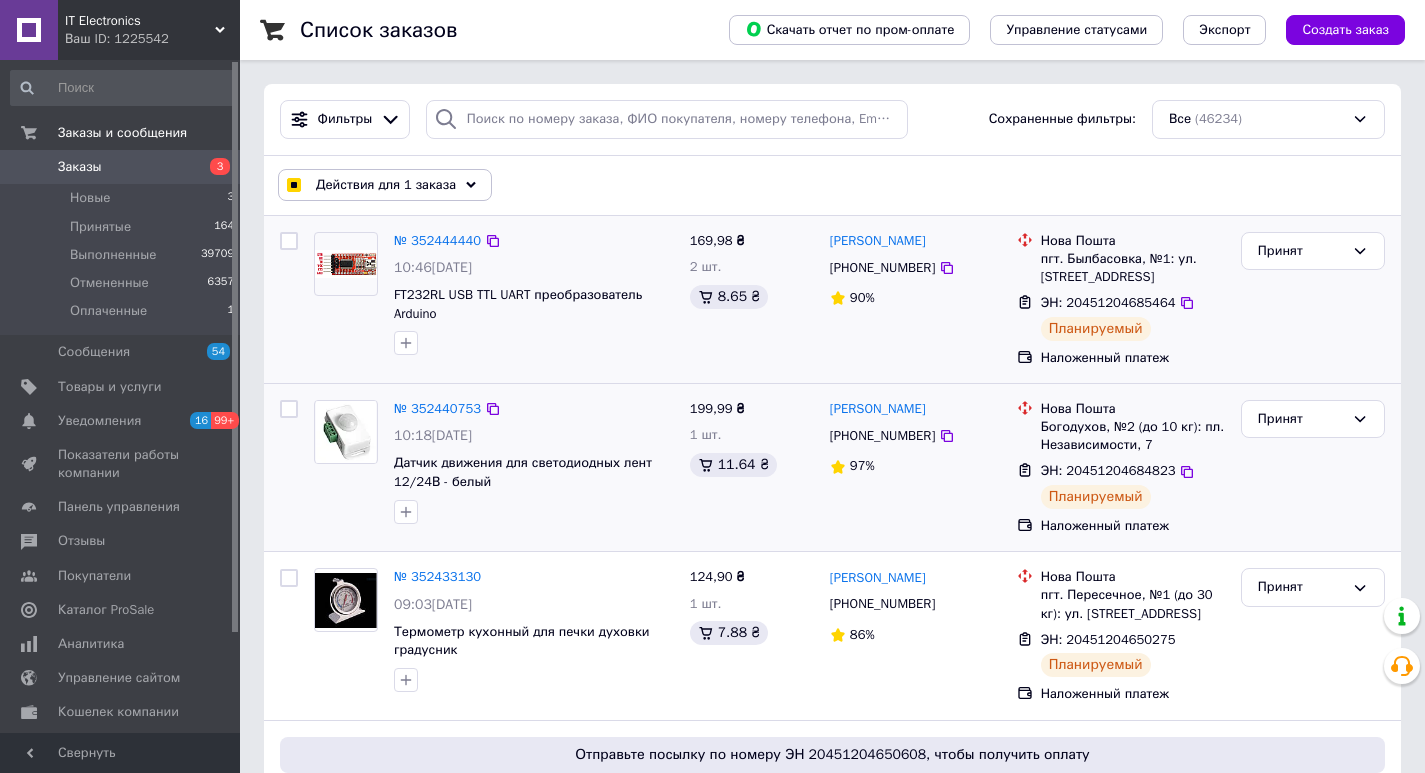 click on "Действия для 1 заказа" at bounding box center (385, 185) 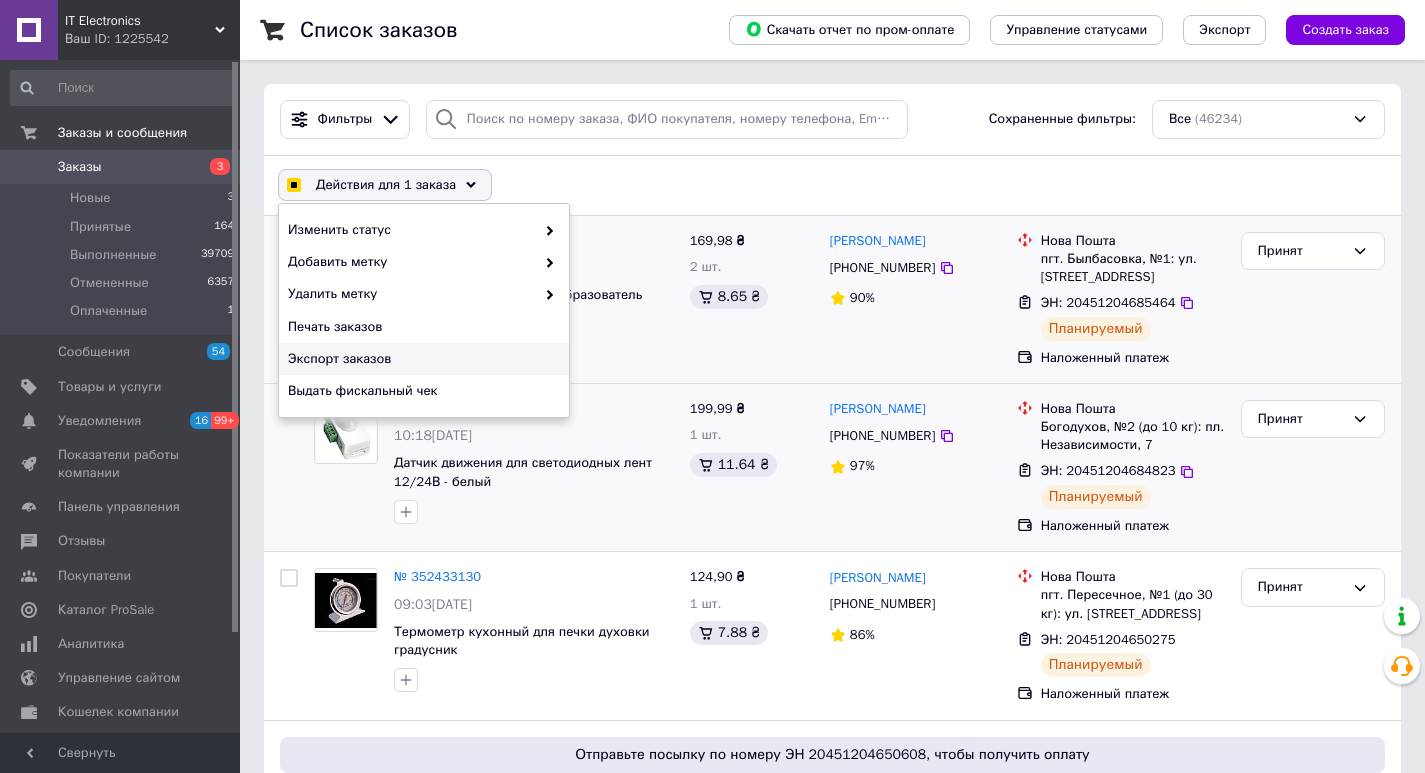 click on "Экспорт заказов" at bounding box center [421, 359] 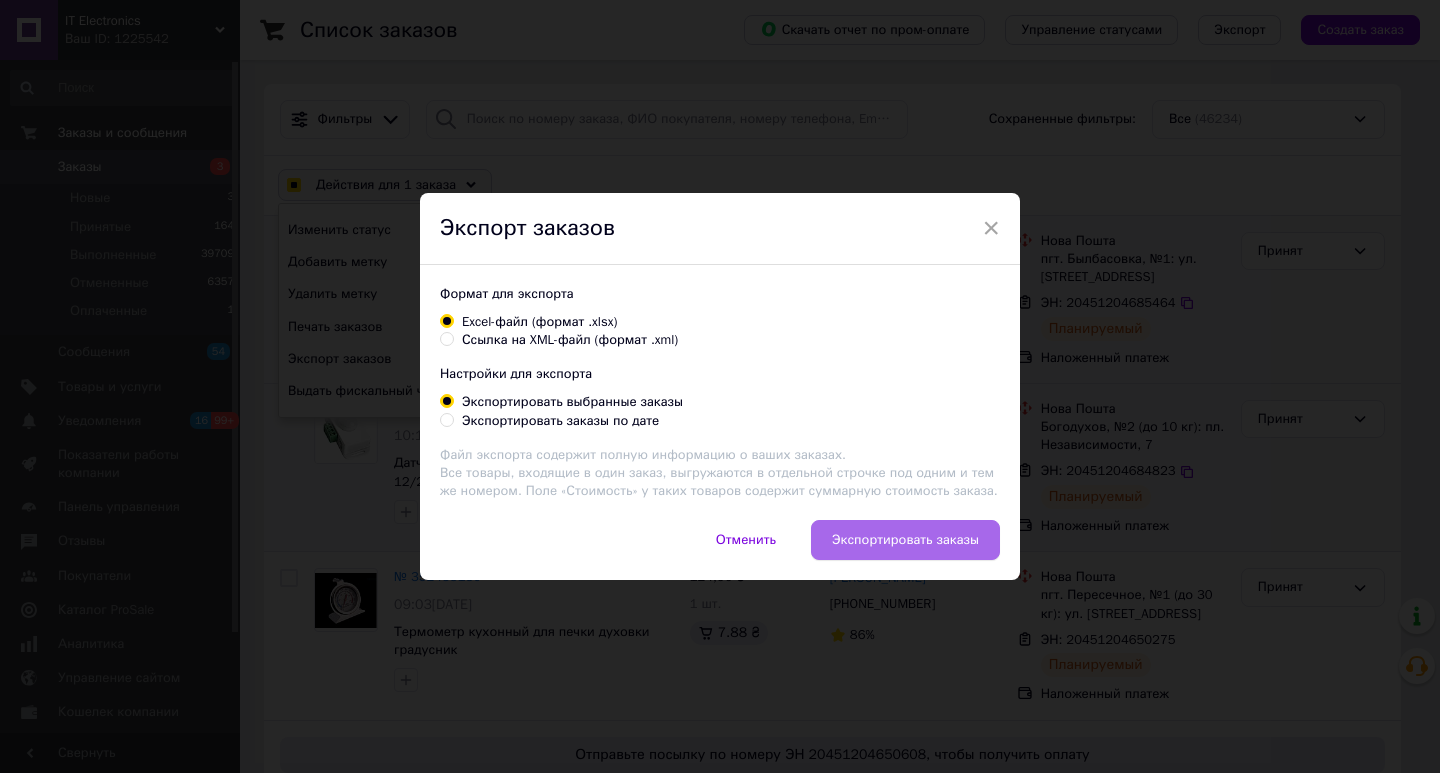 click on "Экспортировать заказы" at bounding box center (905, 540) 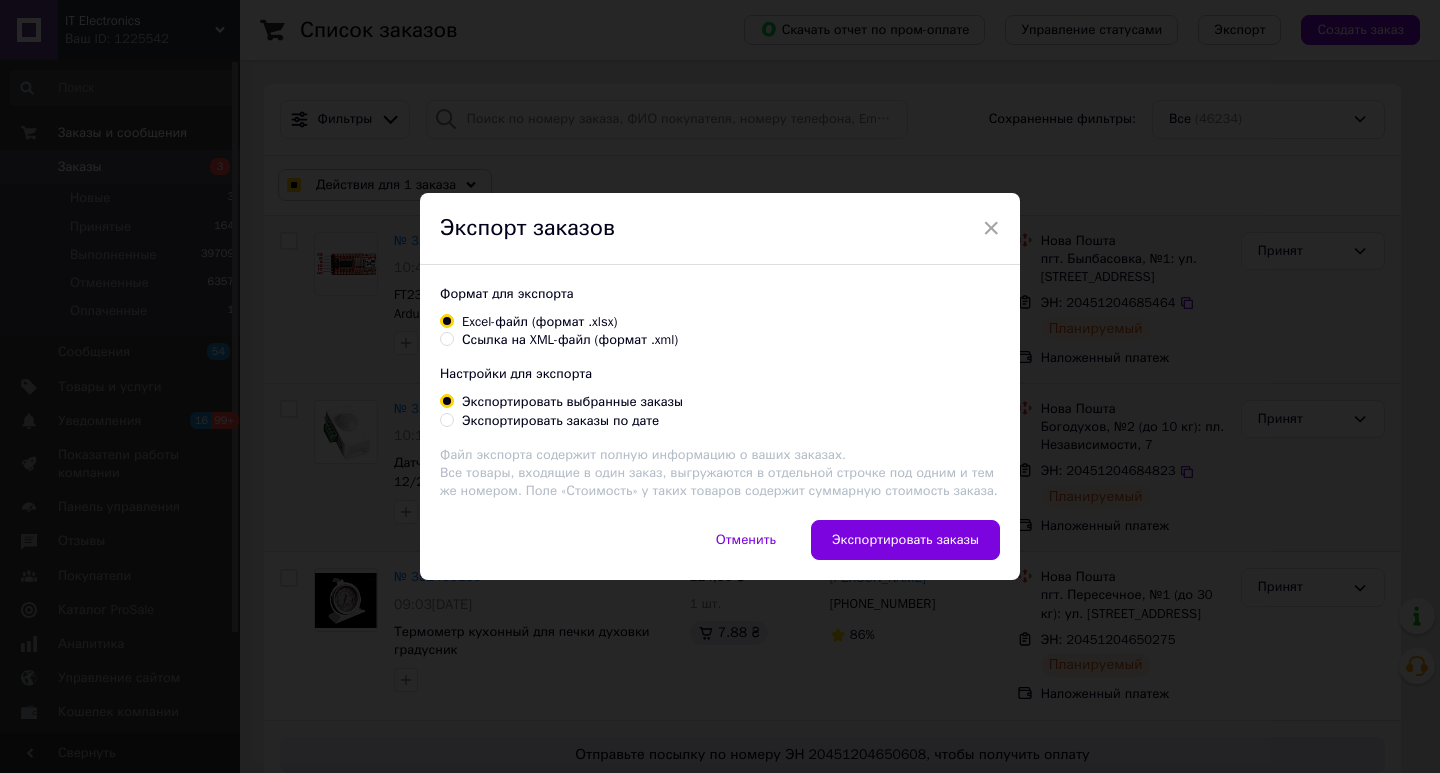 checkbox on "true" 